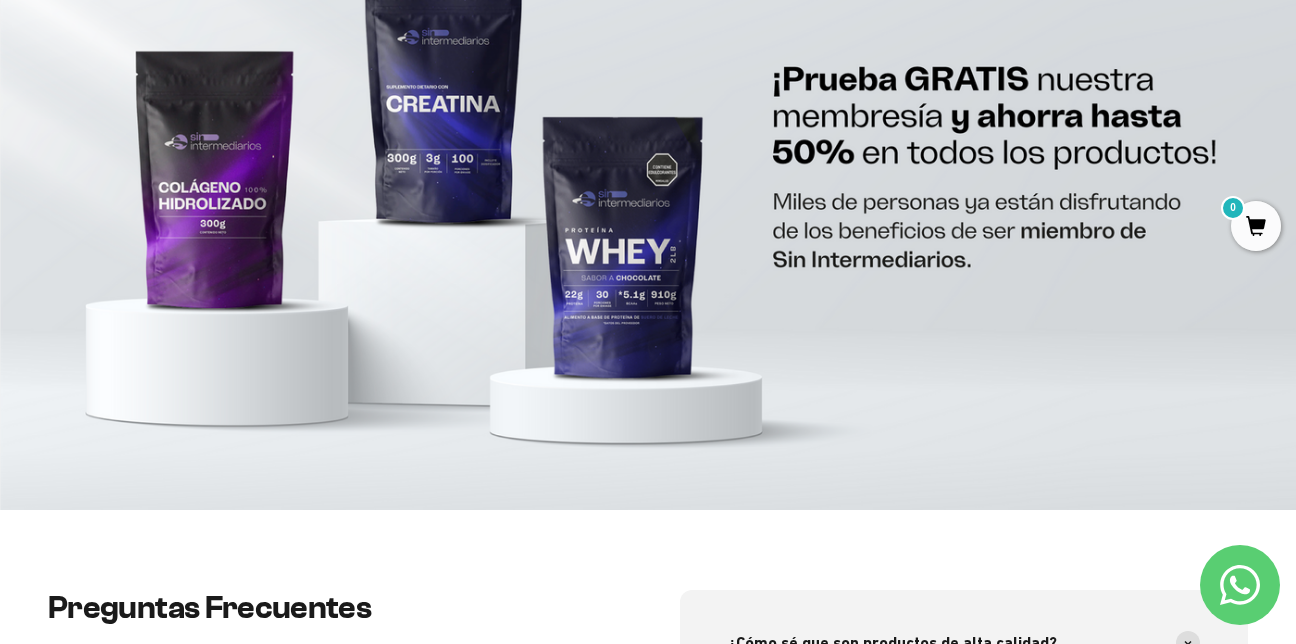 scroll, scrollTop: 2100, scrollLeft: 0, axis: vertical 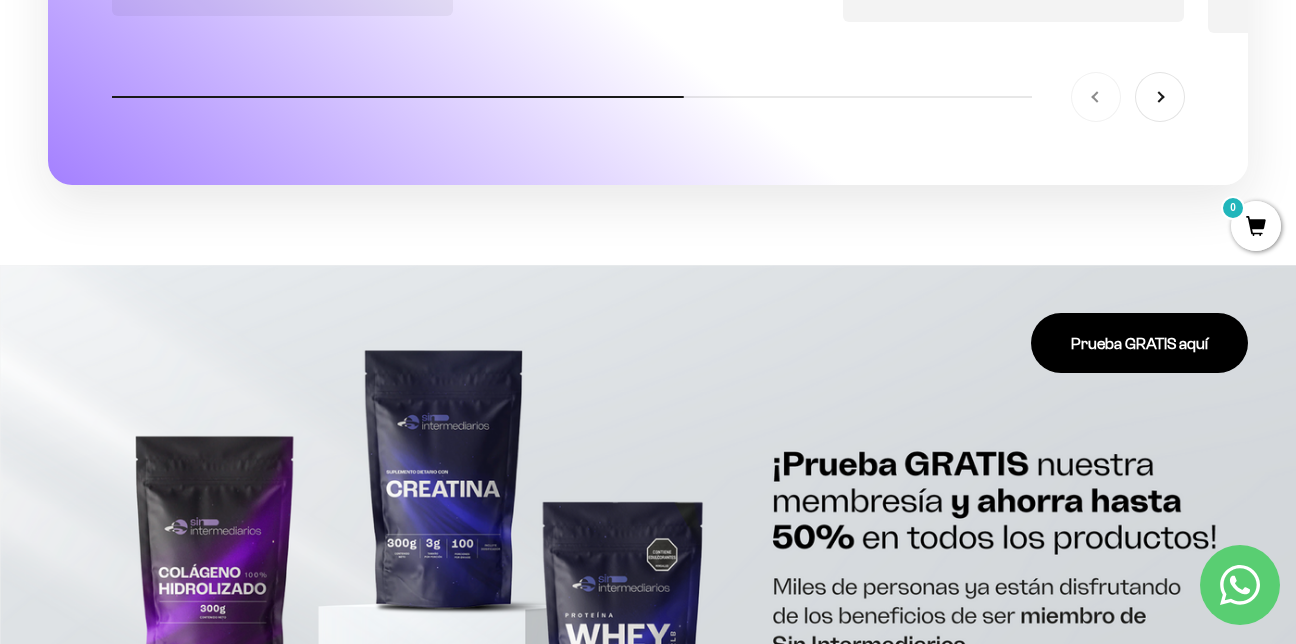 click at bounding box center [648, 579] 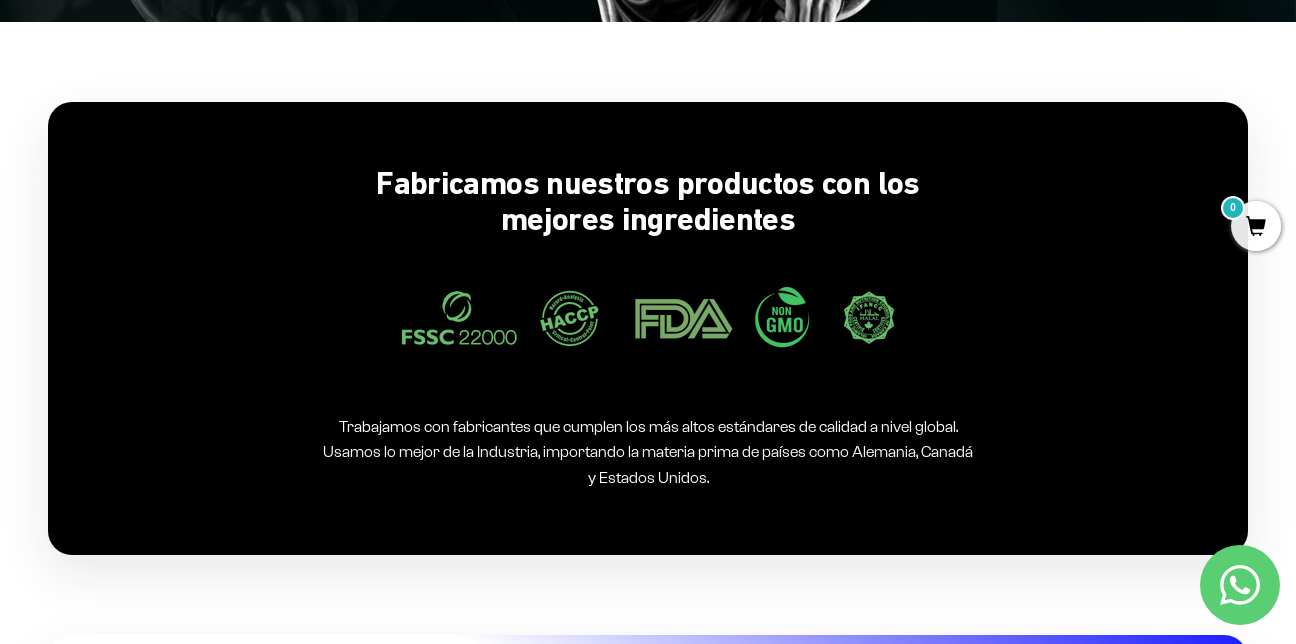 scroll, scrollTop: 0, scrollLeft: 0, axis: both 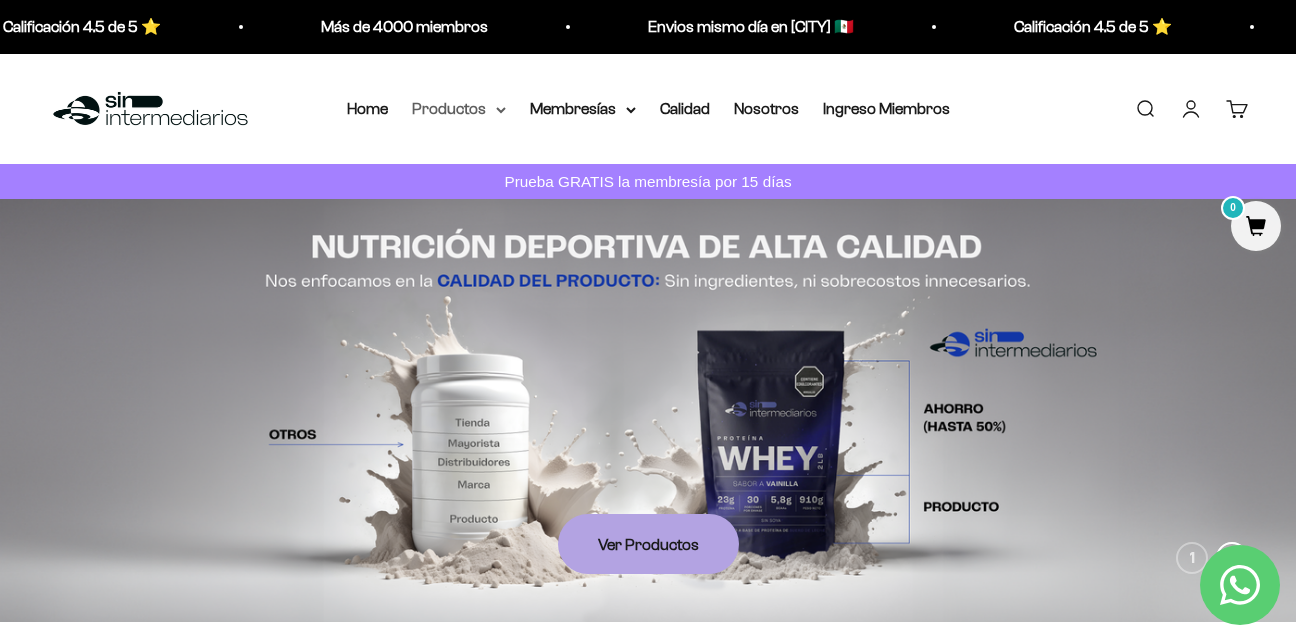 click on "Productos" at bounding box center [459, 109] 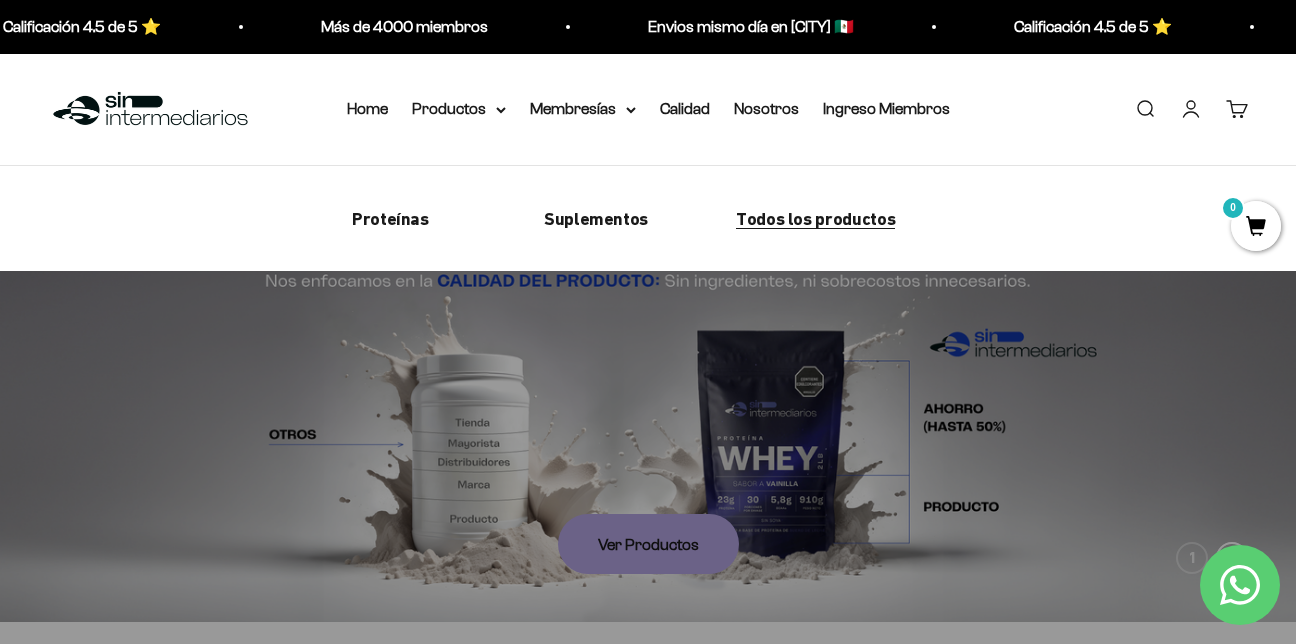 click on "Todos los productos" at bounding box center (815, 217) 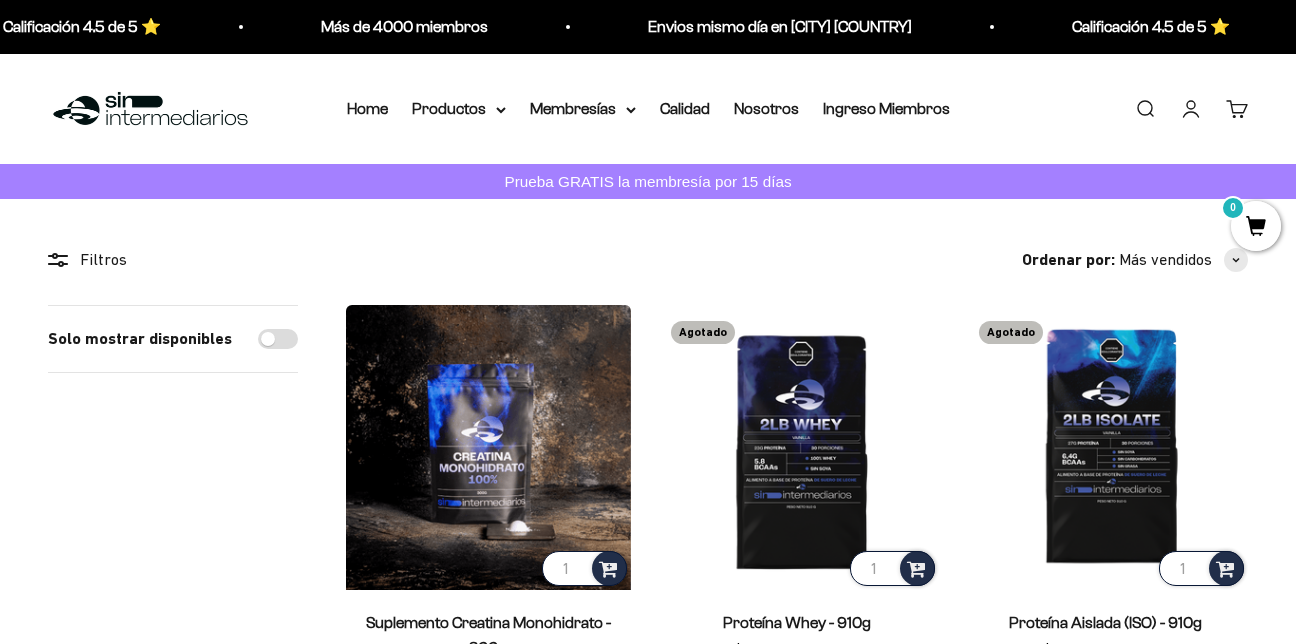 scroll, scrollTop: 300, scrollLeft: 0, axis: vertical 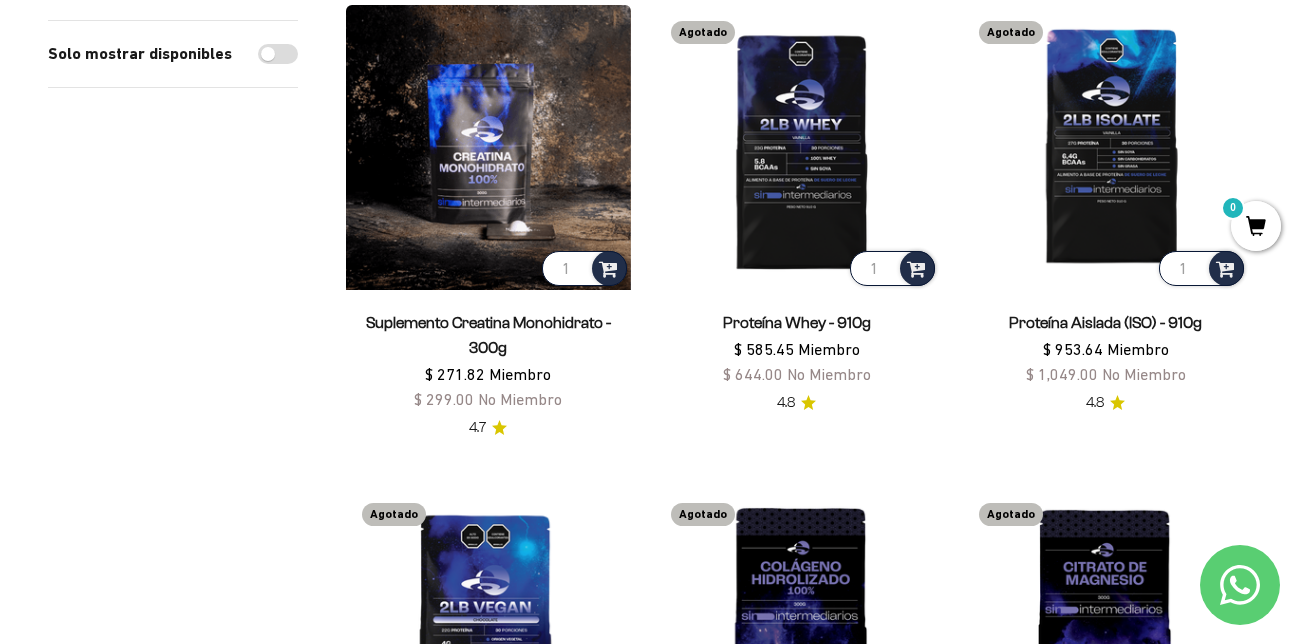 click at bounding box center (488, 147) 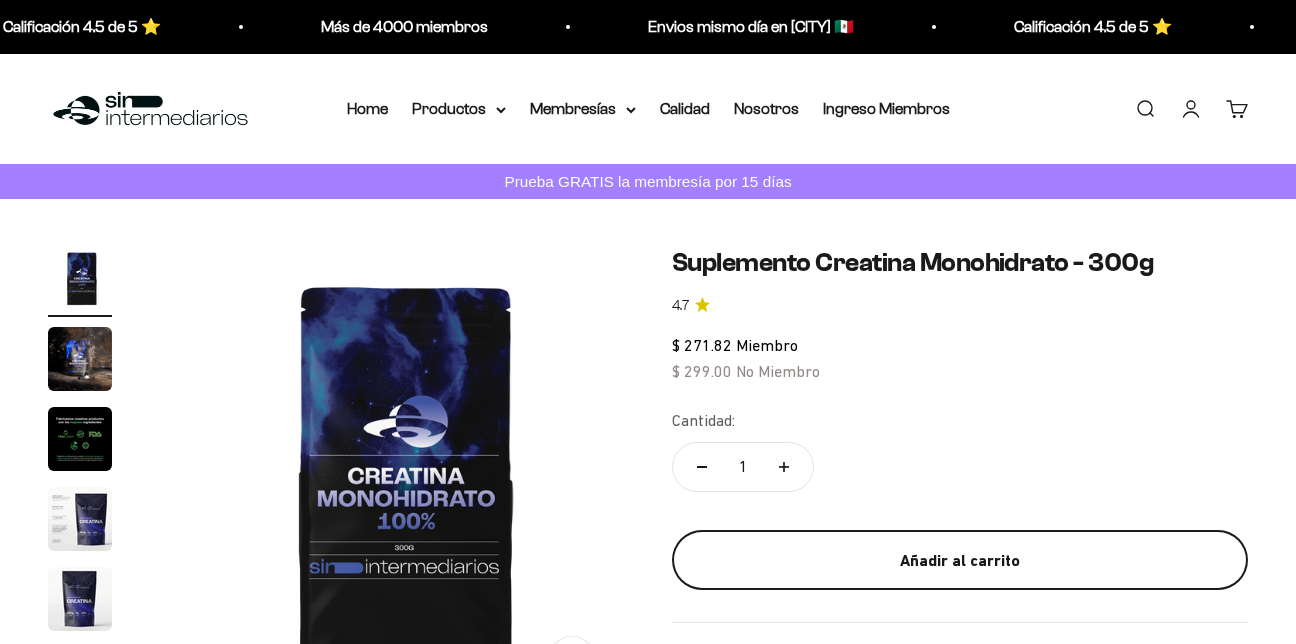 scroll, scrollTop: 200, scrollLeft: 0, axis: vertical 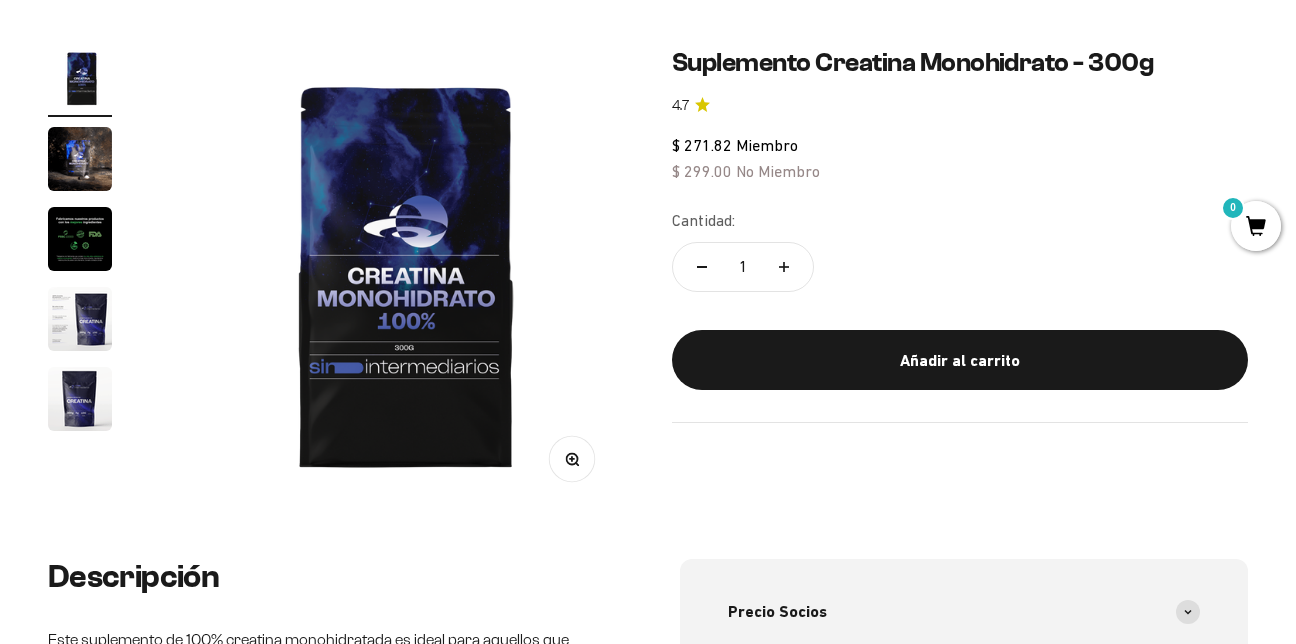 click on "Añadir al carrito" at bounding box center [960, 361] 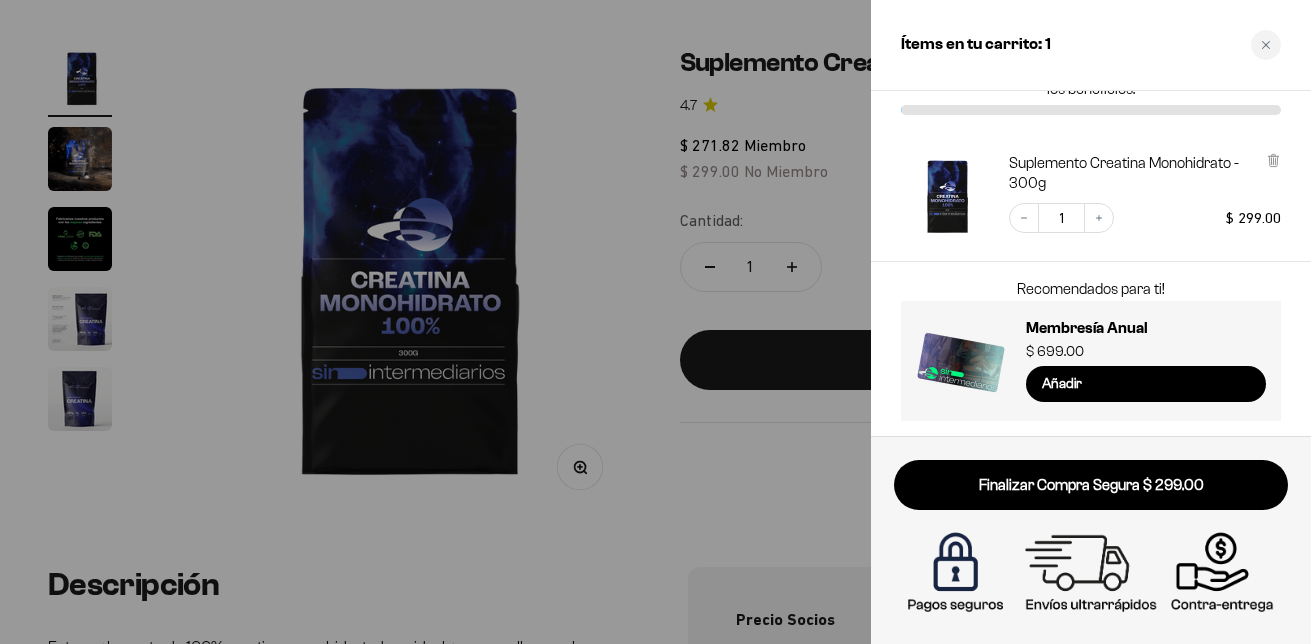 scroll, scrollTop: 0, scrollLeft: 0, axis: both 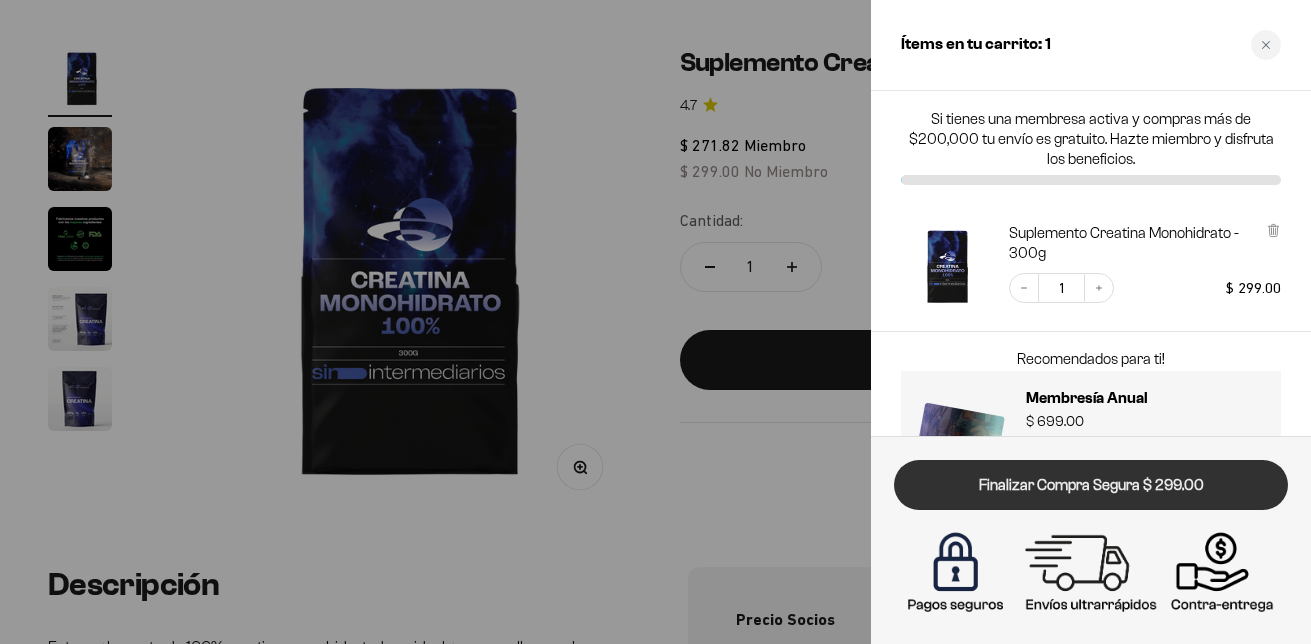 click on "Finalizar Compra Segura $ 299.00" at bounding box center (1091, 485) 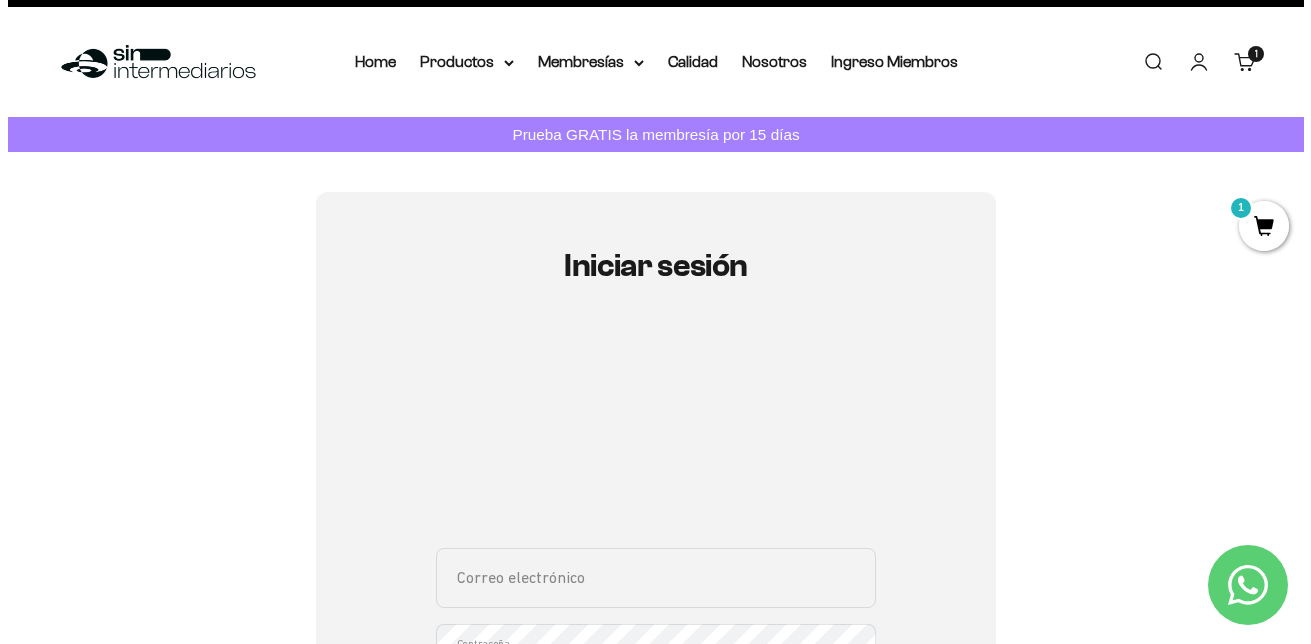 scroll, scrollTop: 0, scrollLeft: 0, axis: both 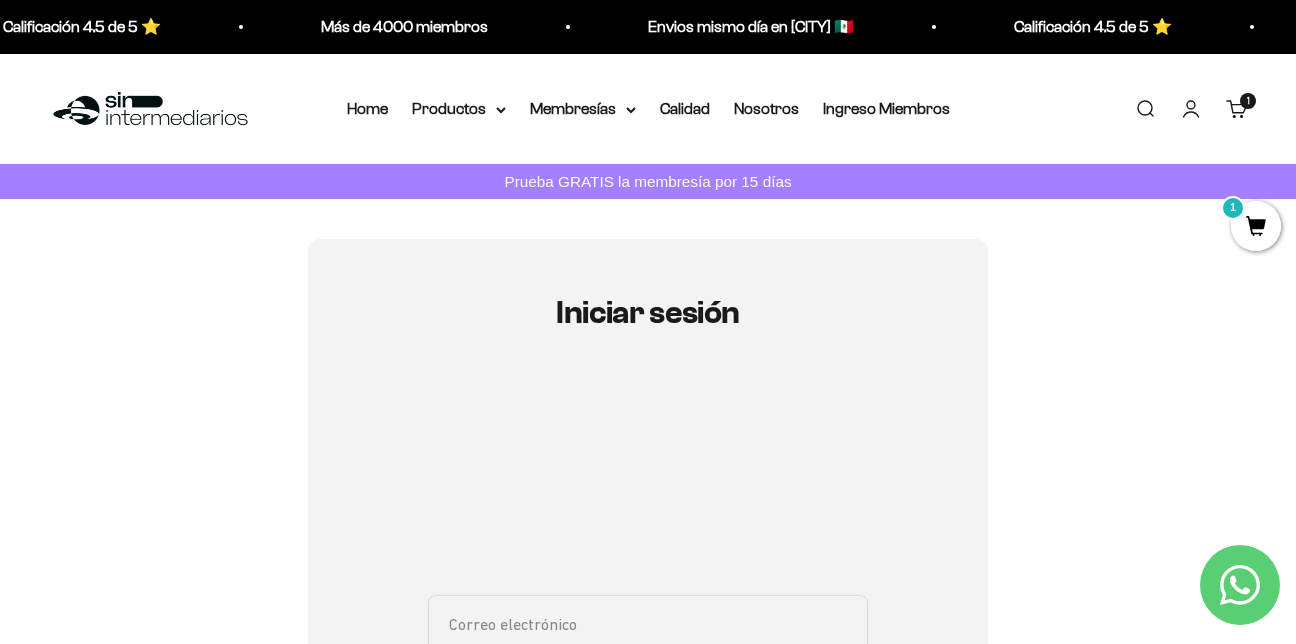 click on "Carrito
1 artículo
1" at bounding box center [1237, 109] 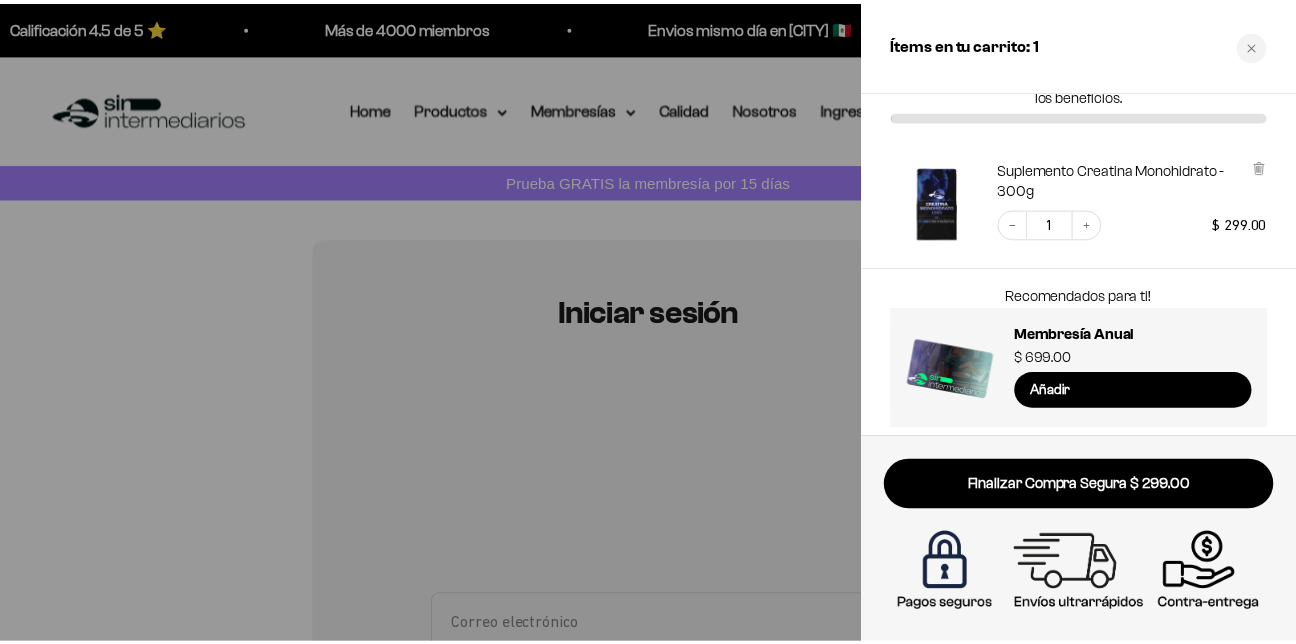 scroll, scrollTop: 70, scrollLeft: 0, axis: vertical 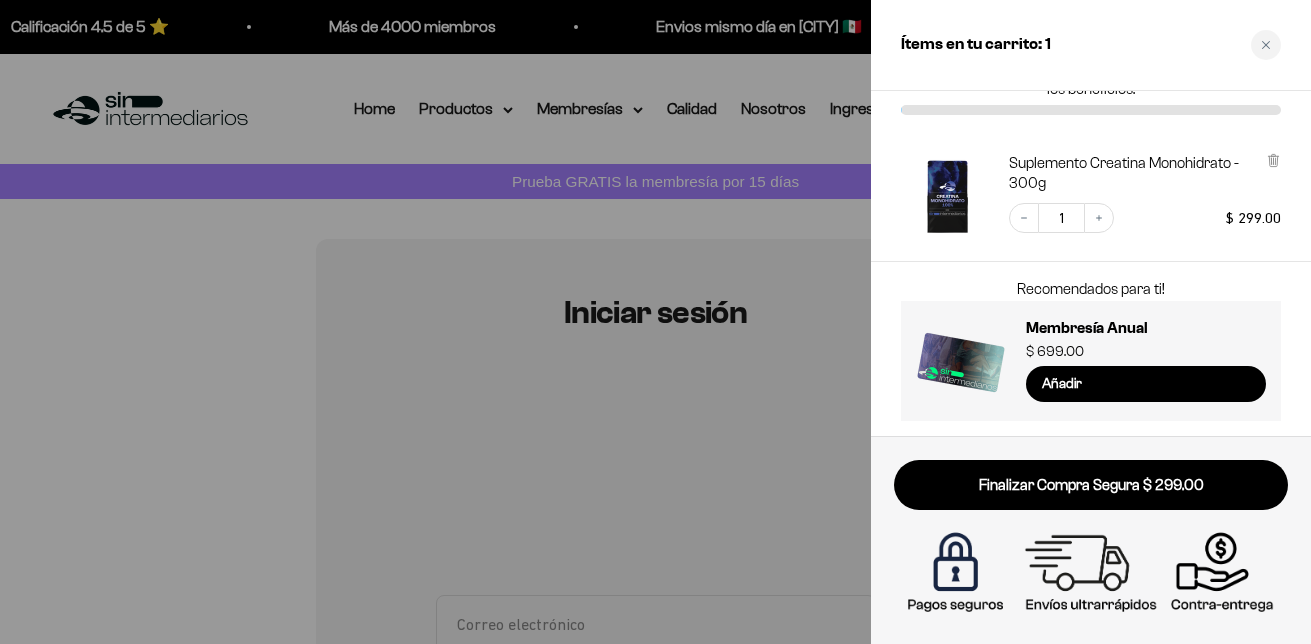 click 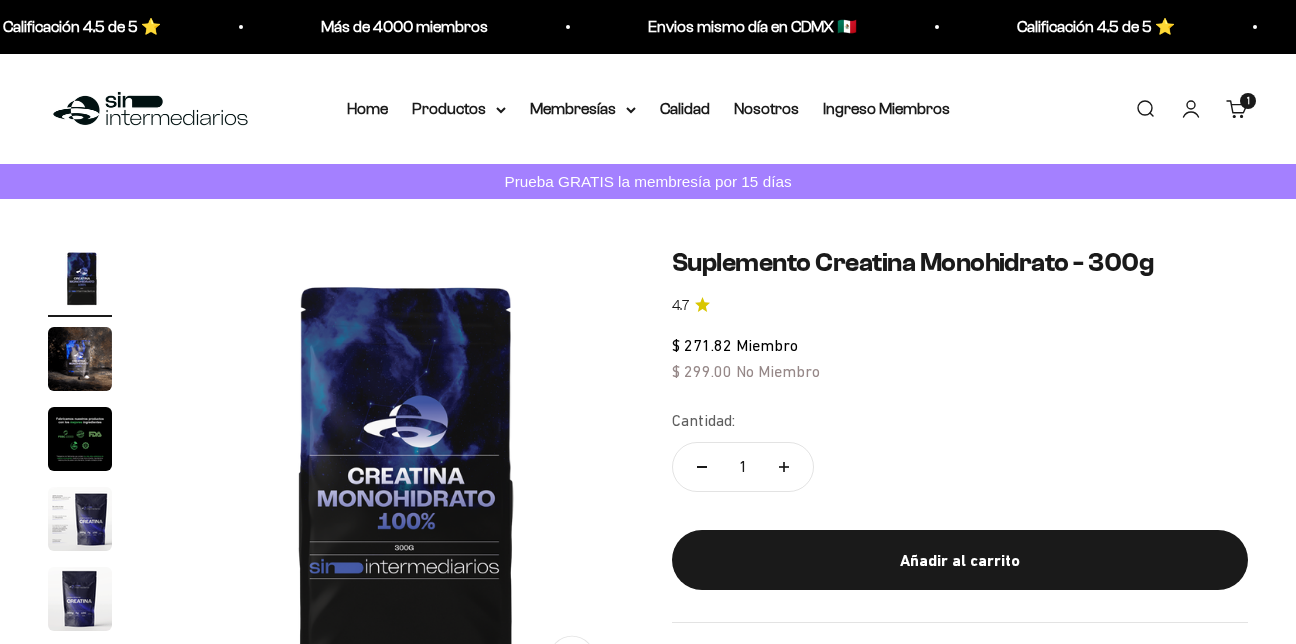 scroll, scrollTop: 0, scrollLeft: 0, axis: both 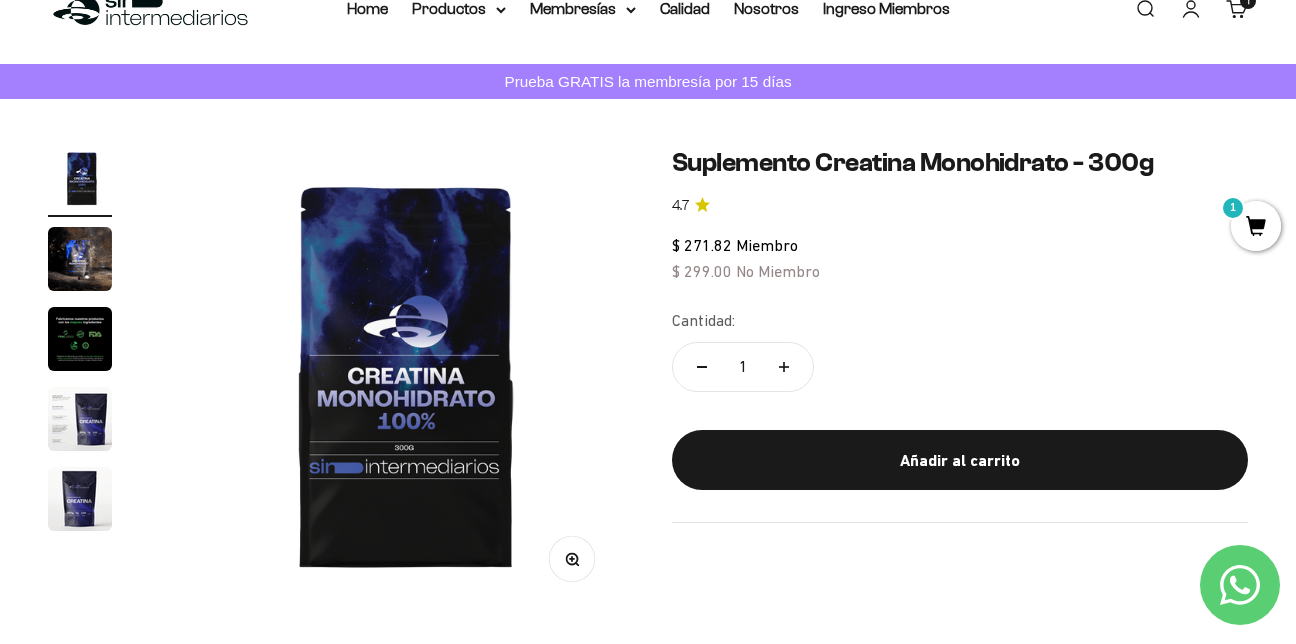 click at bounding box center [80, 259] 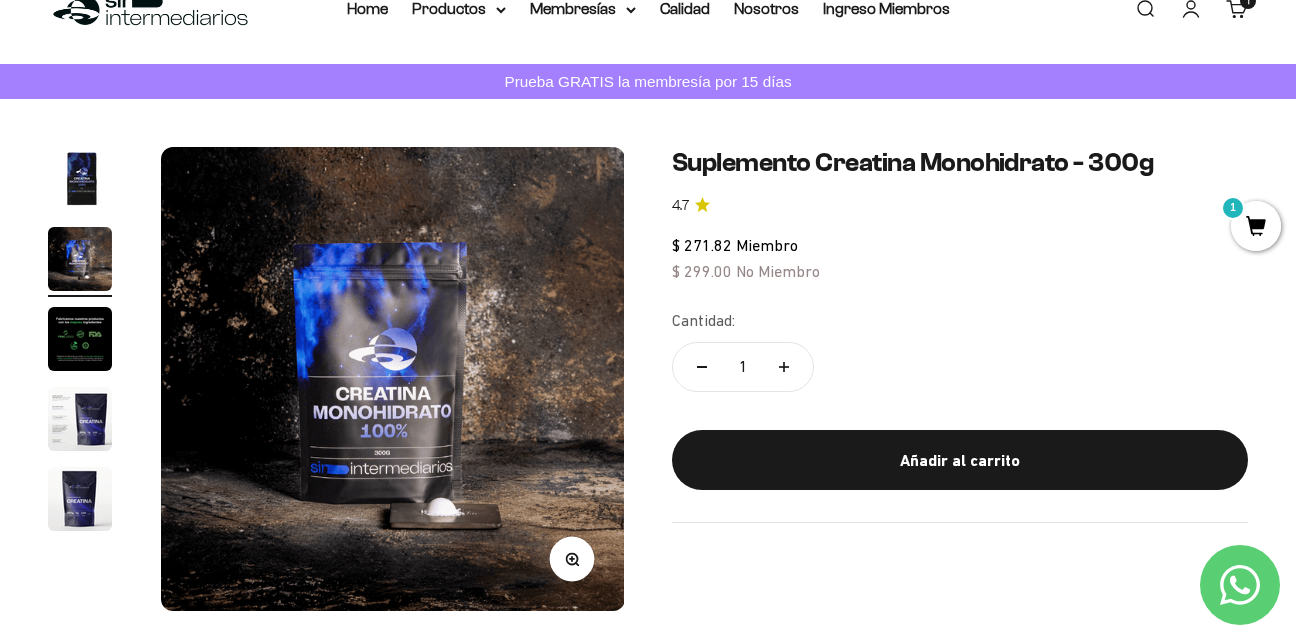scroll, scrollTop: 0, scrollLeft: 476, axis: horizontal 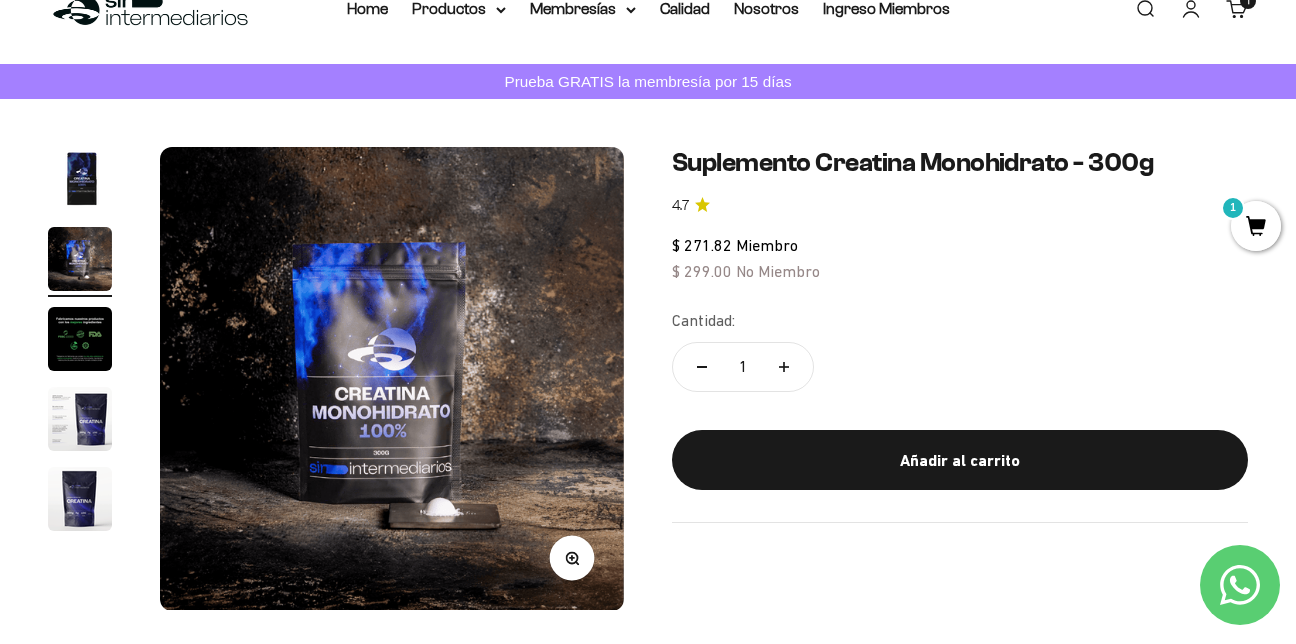 click at bounding box center [80, 339] 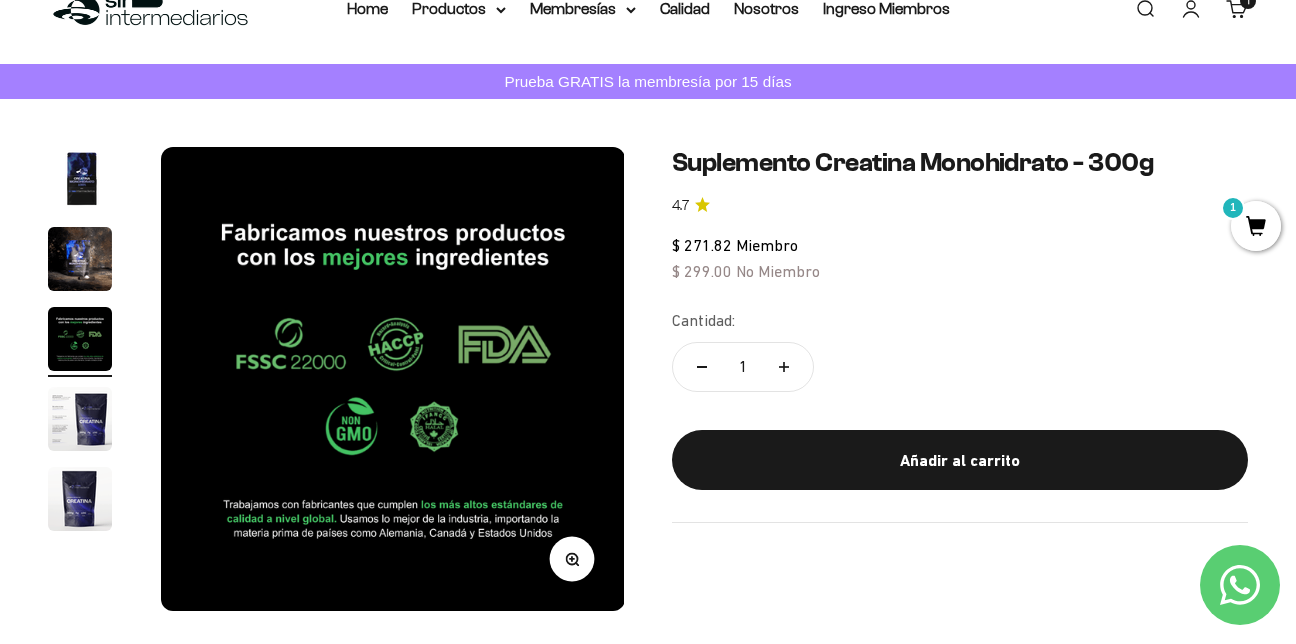 scroll, scrollTop: 0, scrollLeft: 952, axis: horizontal 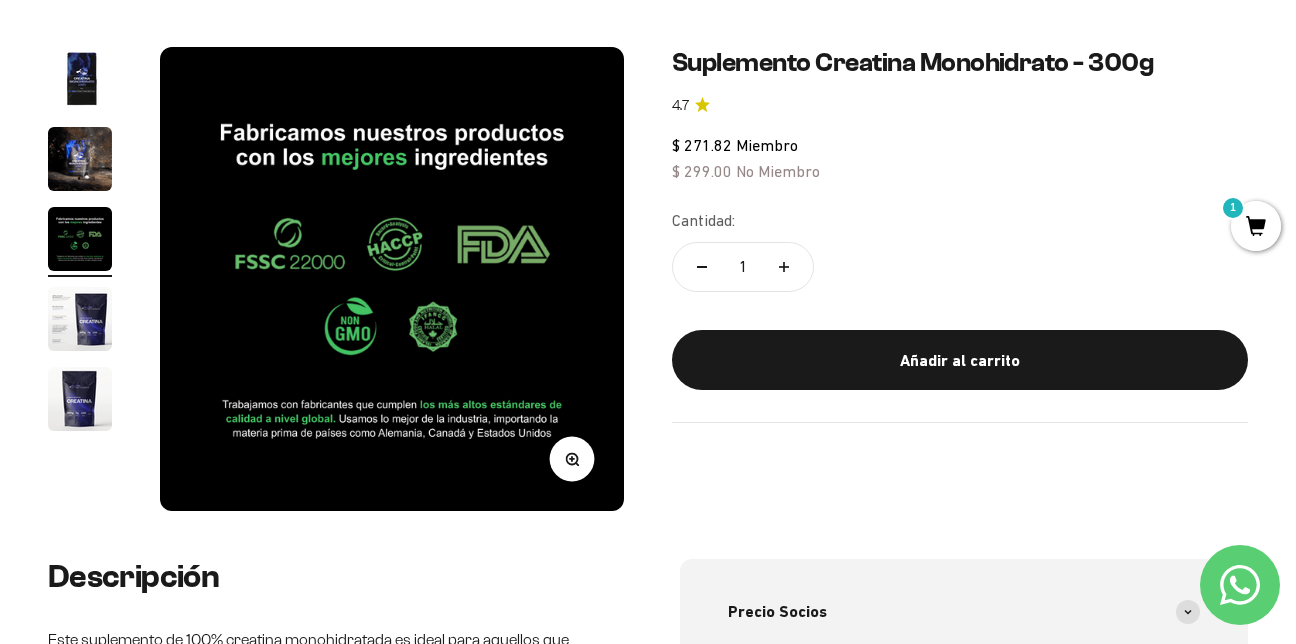click at bounding box center [80, 319] 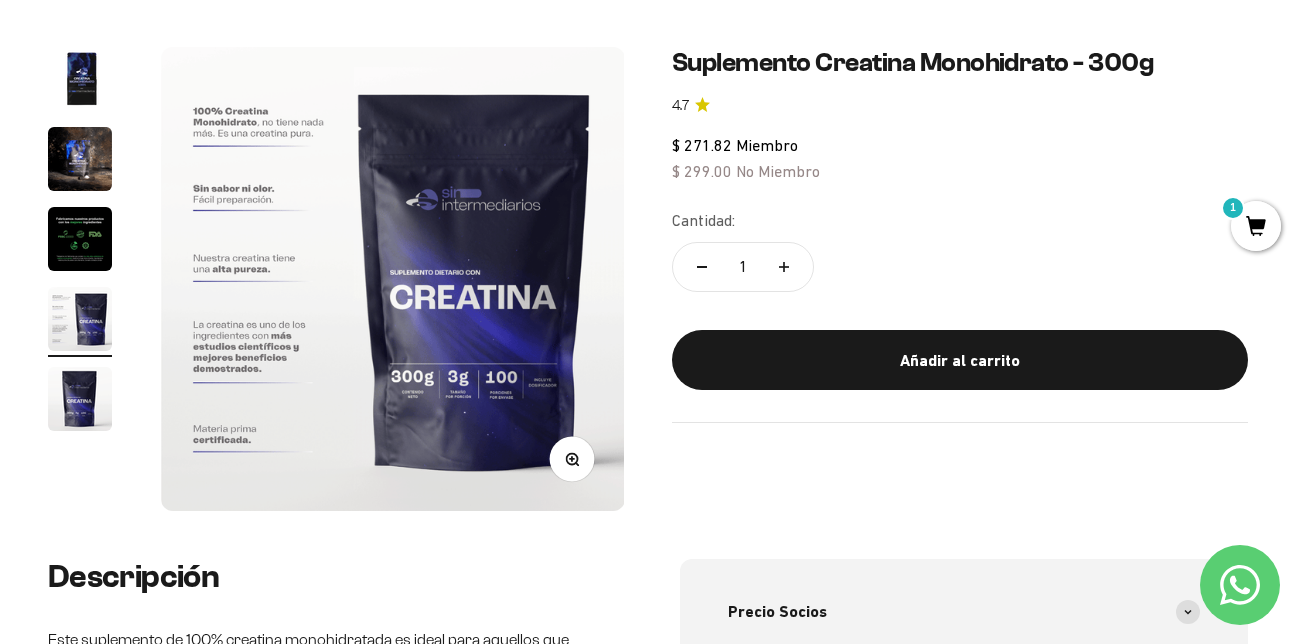 scroll, scrollTop: 0, scrollLeft: 1428, axis: horizontal 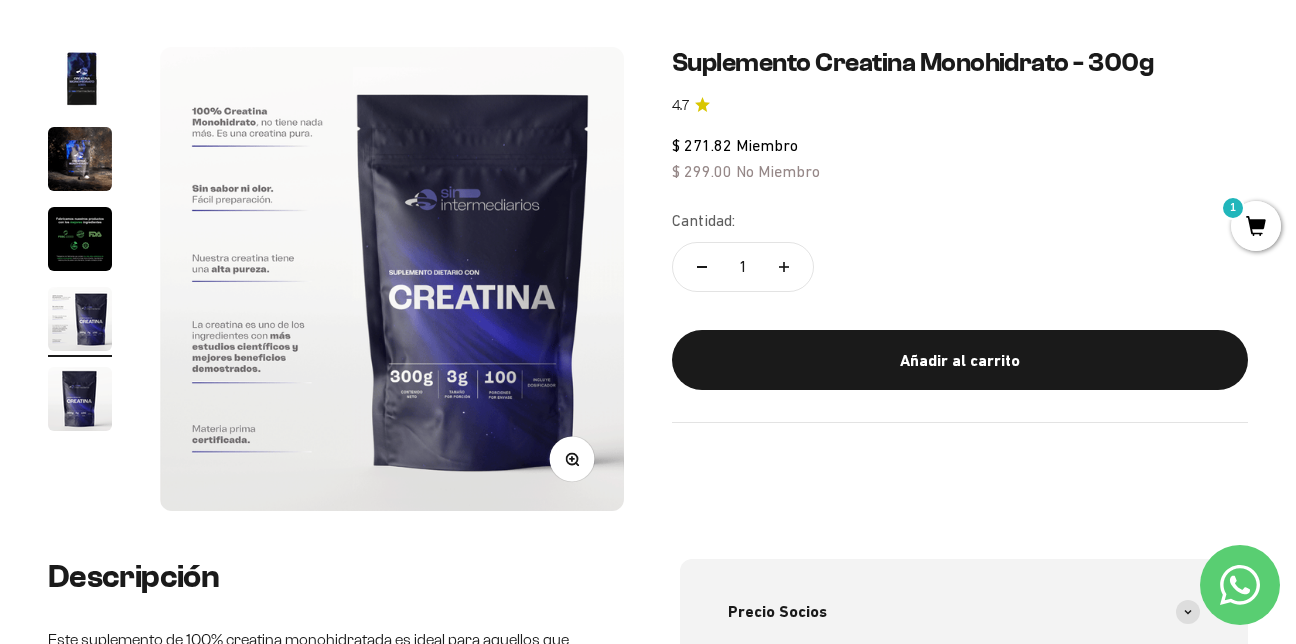 click at bounding box center [80, 399] 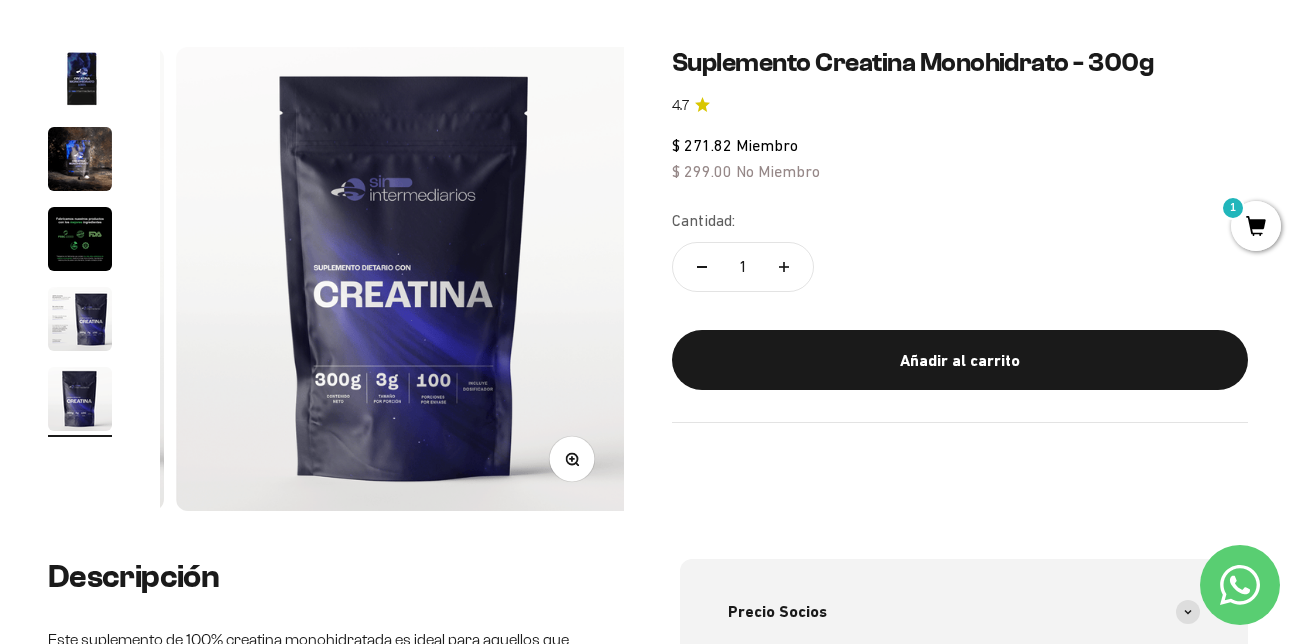 scroll, scrollTop: 0, scrollLeft: 1904, axis: horizontal 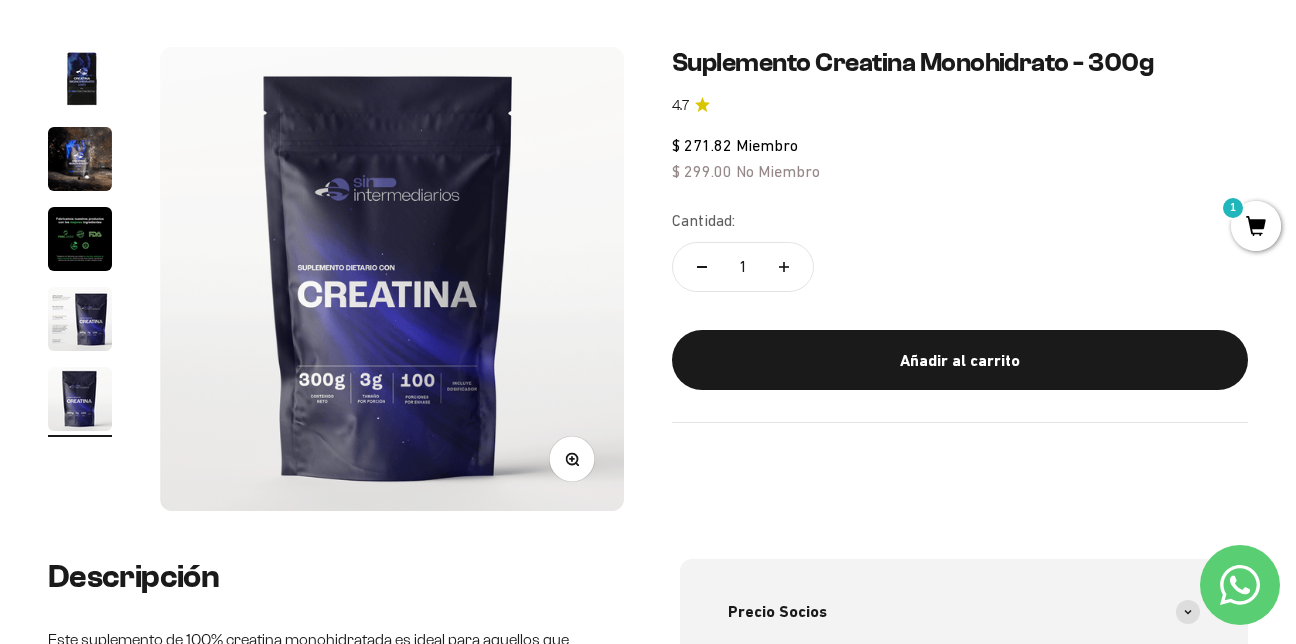 click at bounding box center (392, 279) 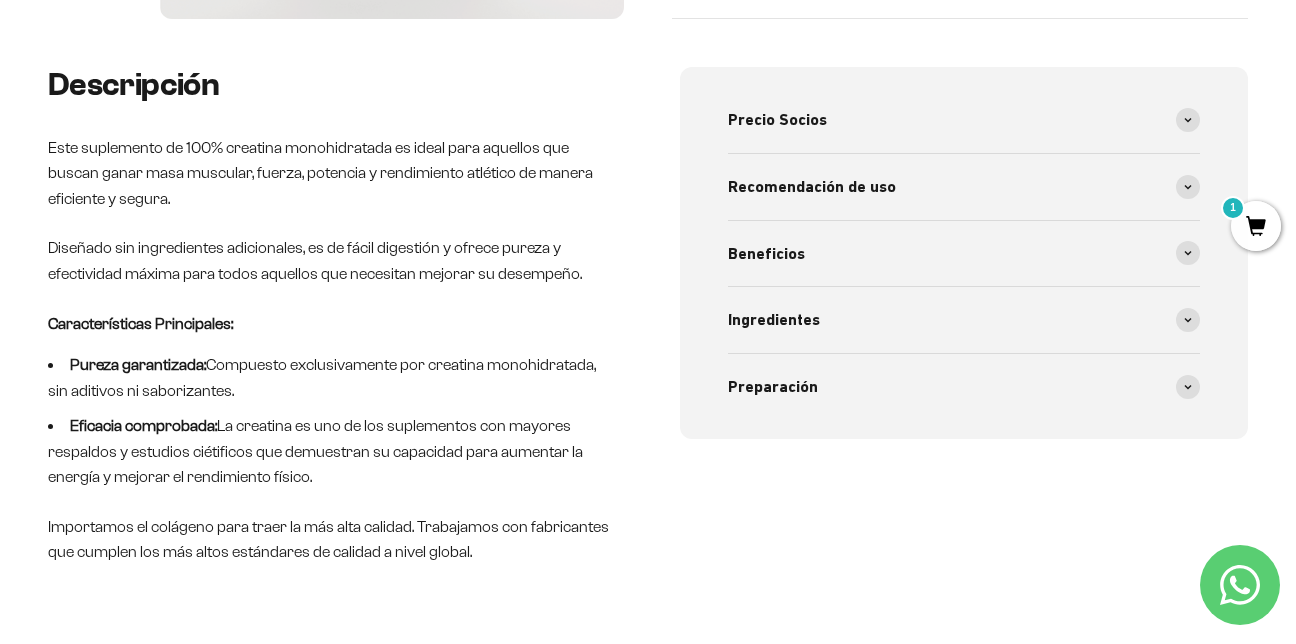 scroll, scrollTop: 700, scrollLeft: 0, axis: vertical 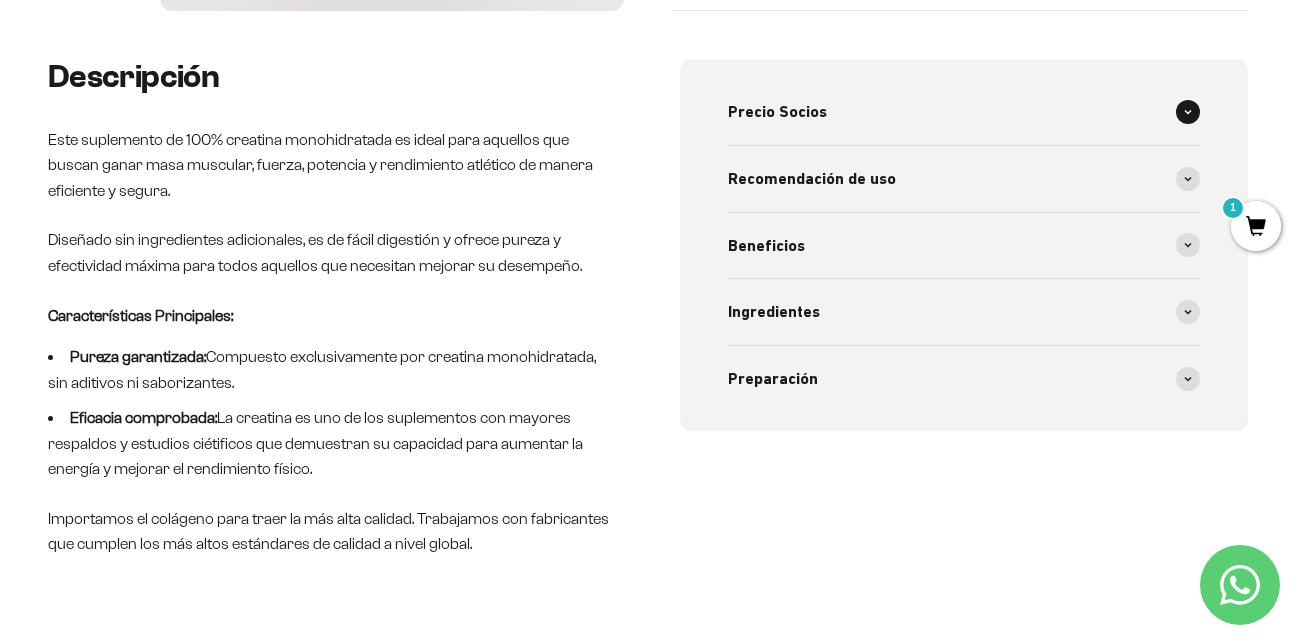 click on "Precio Socios" at bounding box center (964, 112) 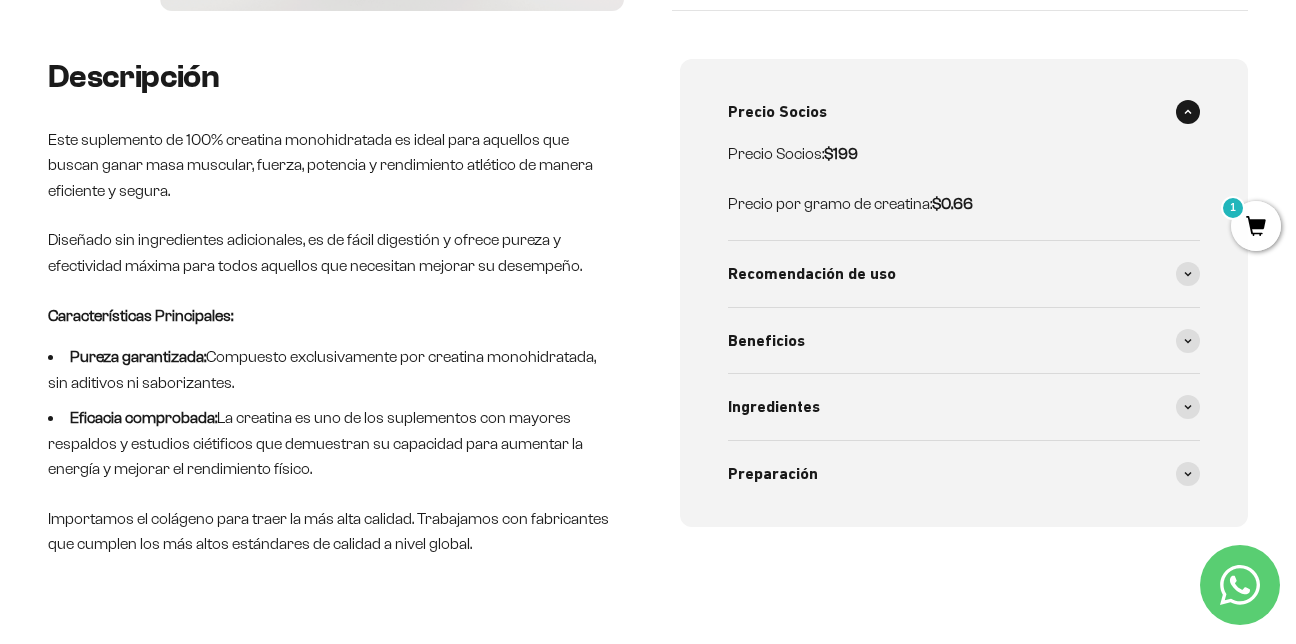 click on "Precio Socios" at bounding box center [964, 112] 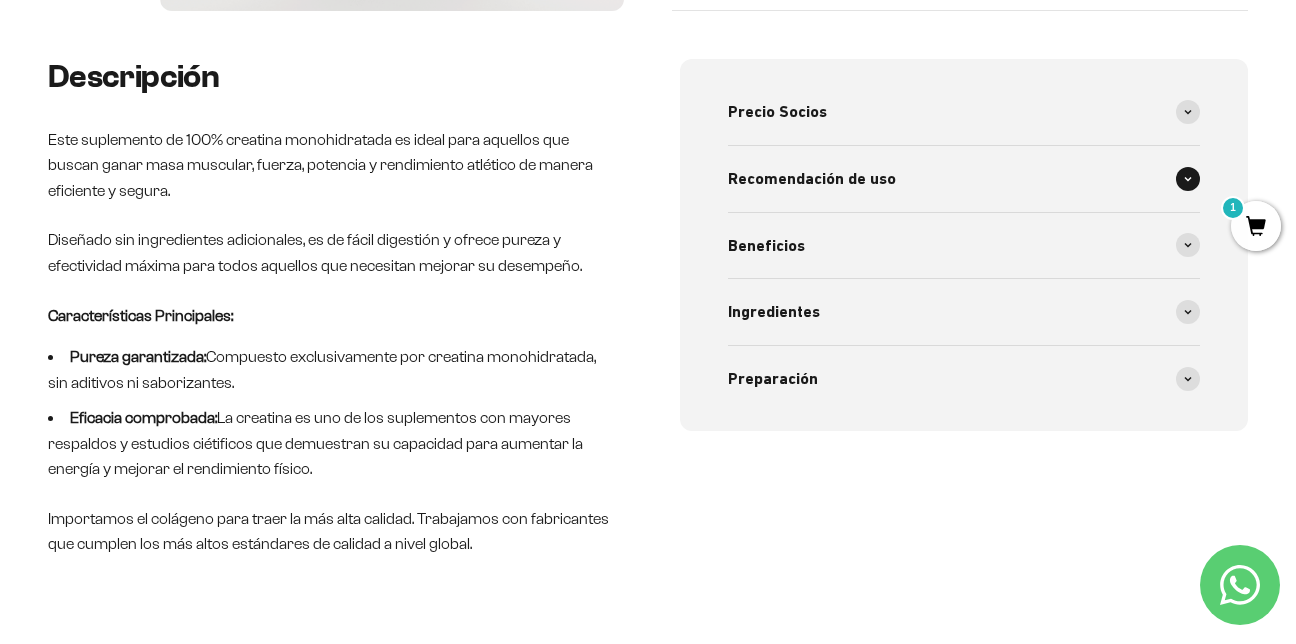 click on "Recomendación de uso" at bounding box center [964, 179] 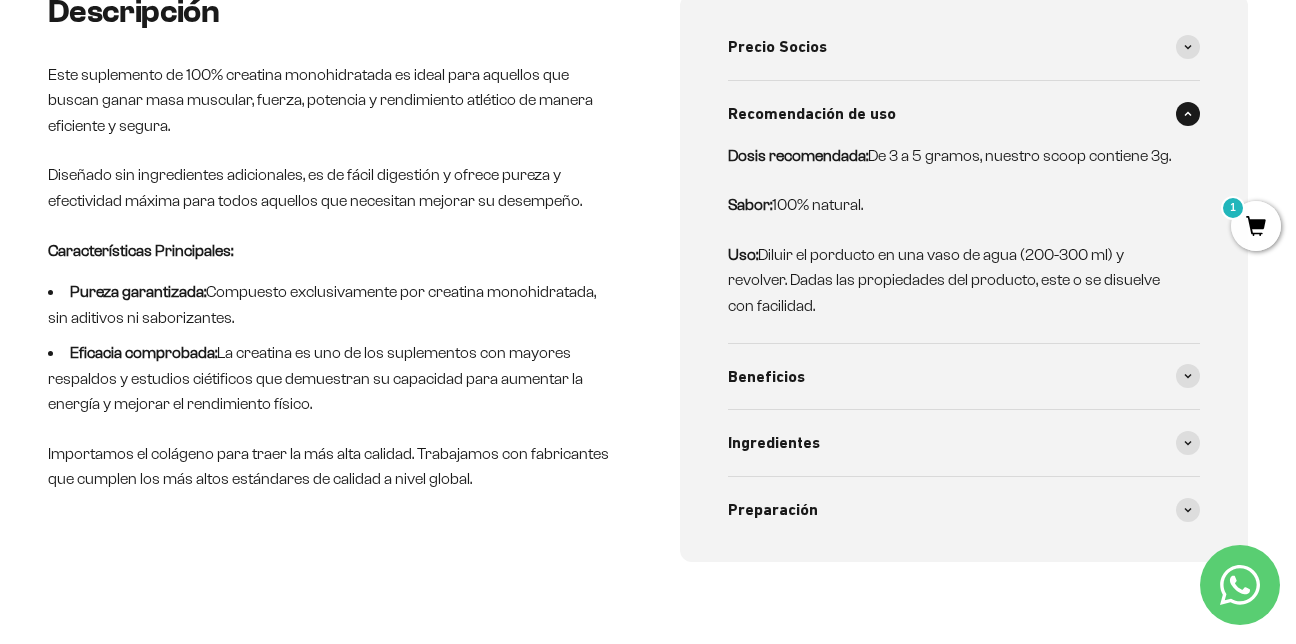 scroll, scrollTop: 800, scrollLeft: 0, axis: vertical 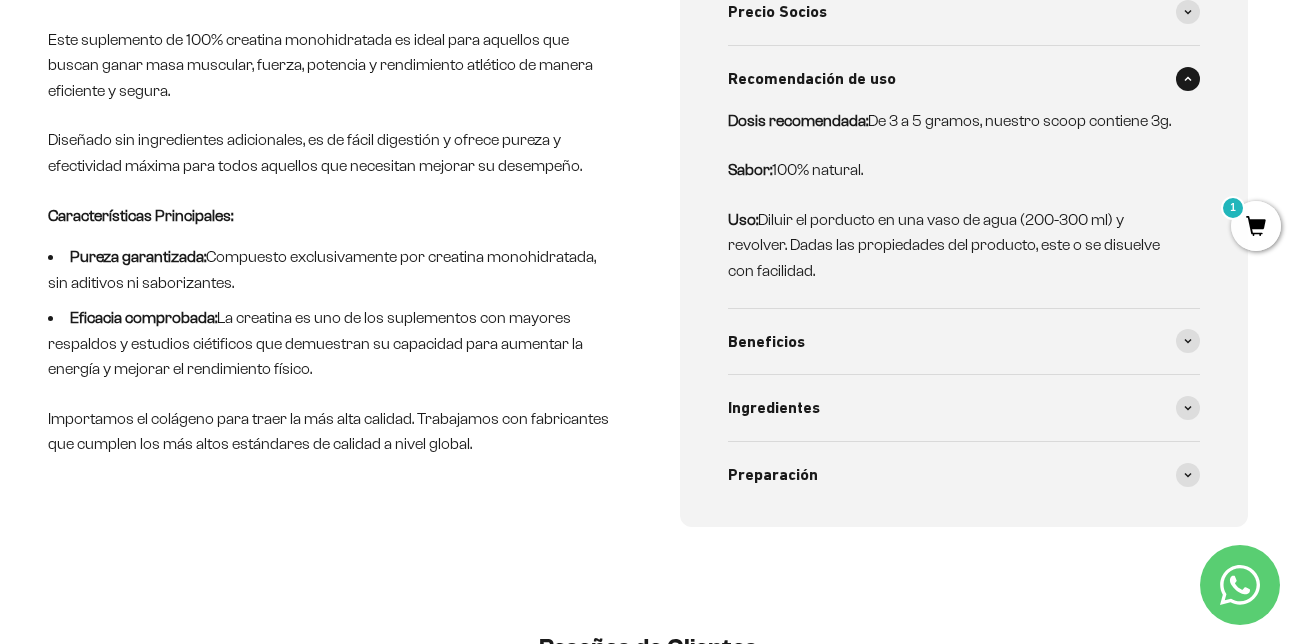 click on "Sabor:  100% natural." at bounding box center [952, 170] 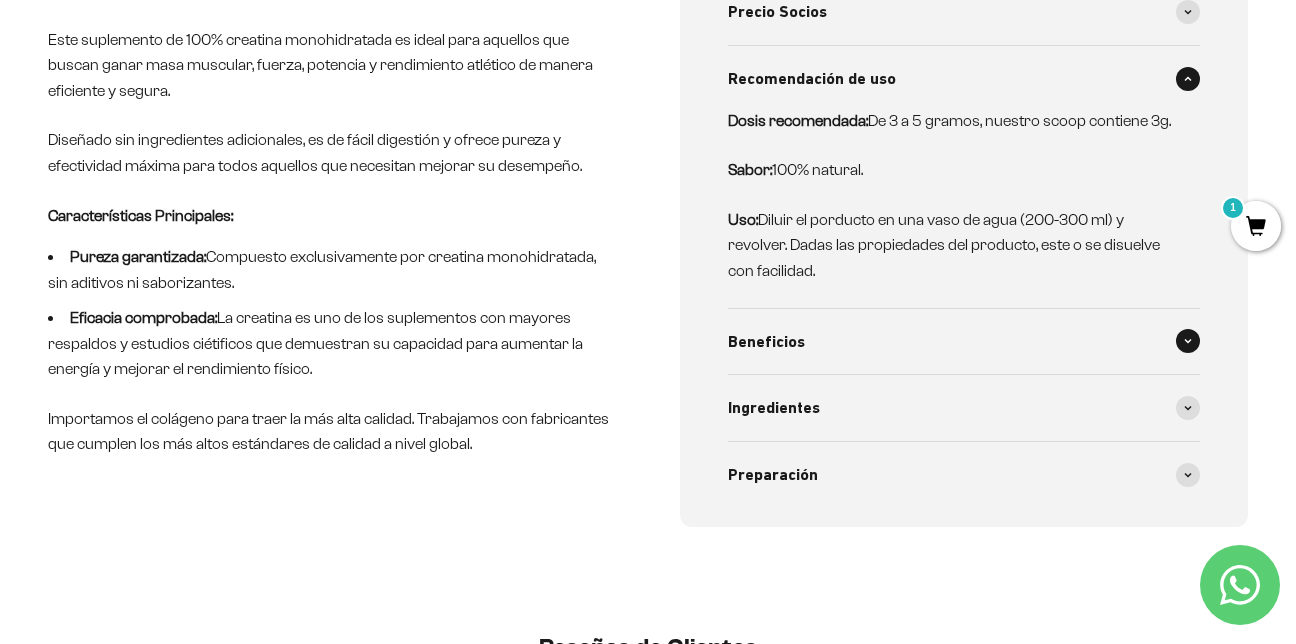 click on "Beneficios" at bounding box center (964, 342) 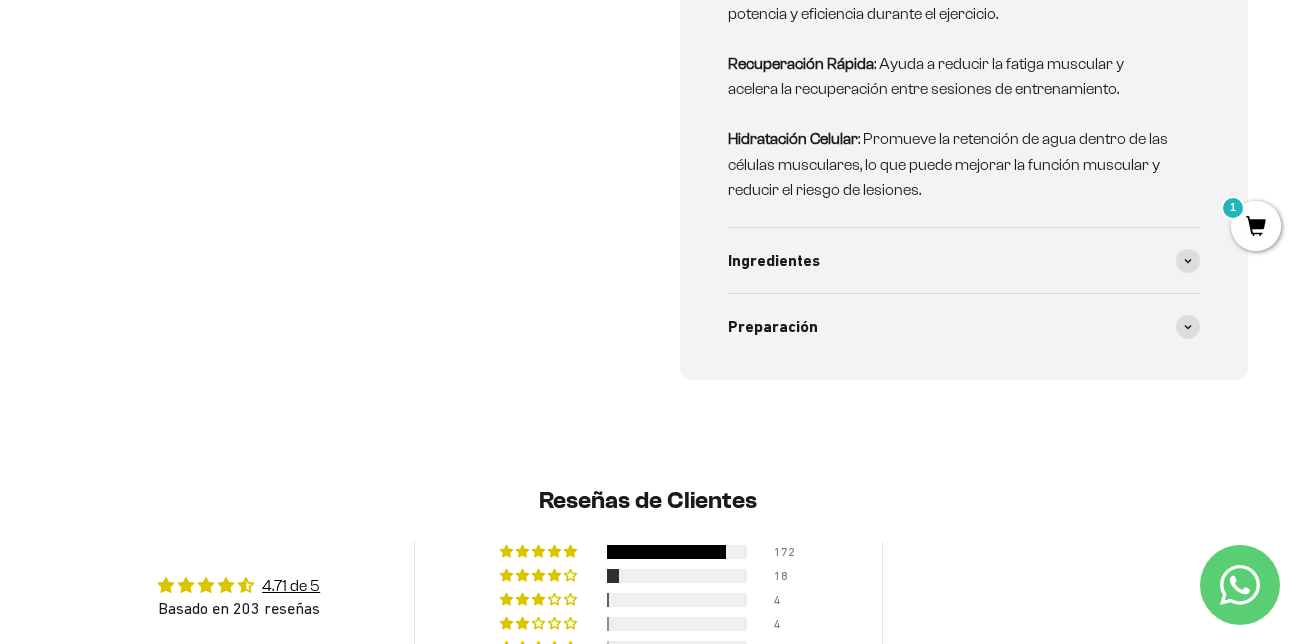 scroll, scrollTop: 1400, scrollLeft: 0, axis: vertical 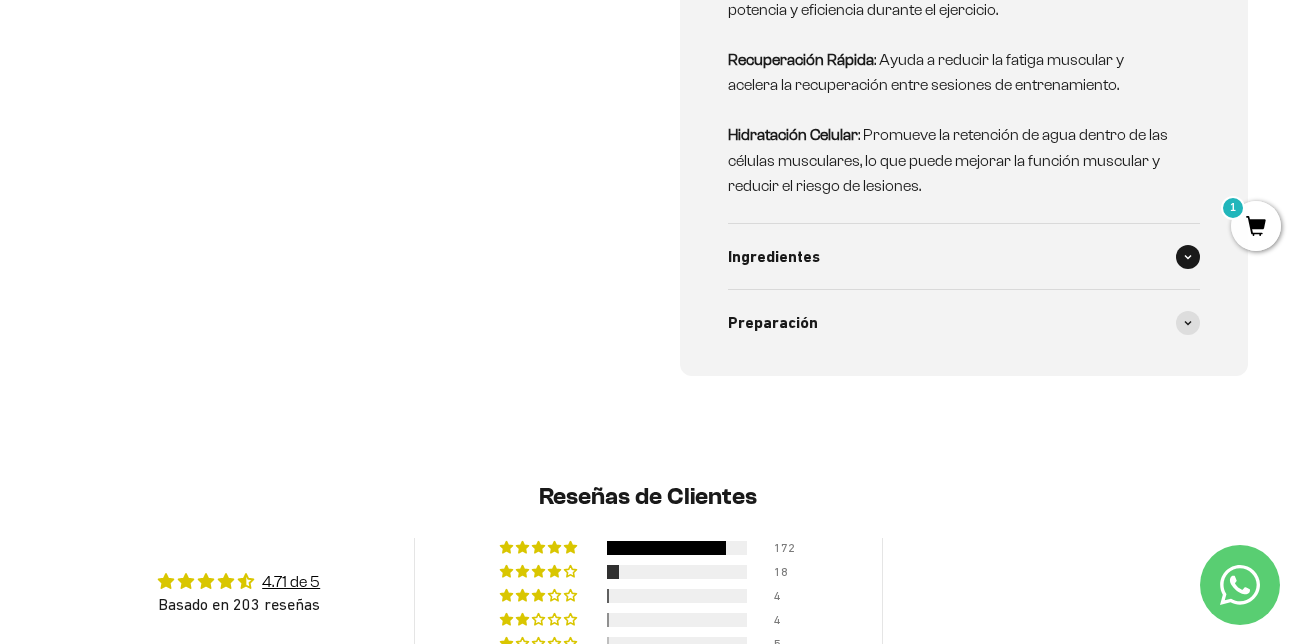 click on "Ingredientes" at bounding box center (964, 257) 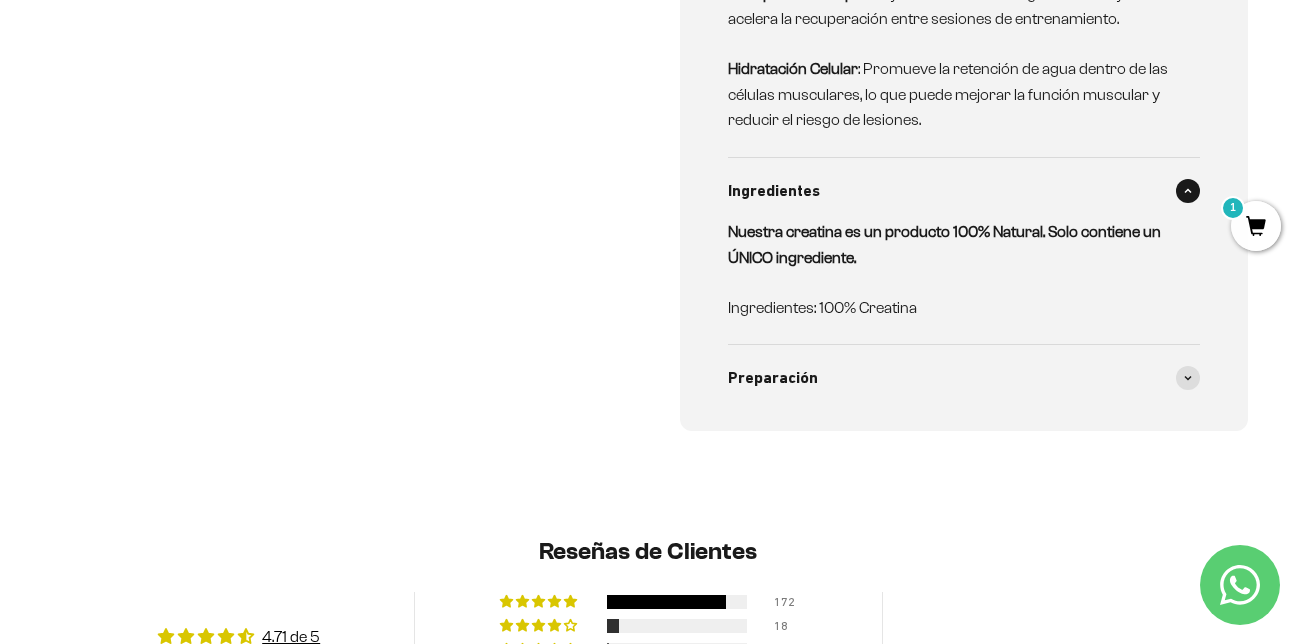 scroll, scrollTop: 1600, scrollLeft: 0, axis: vertical 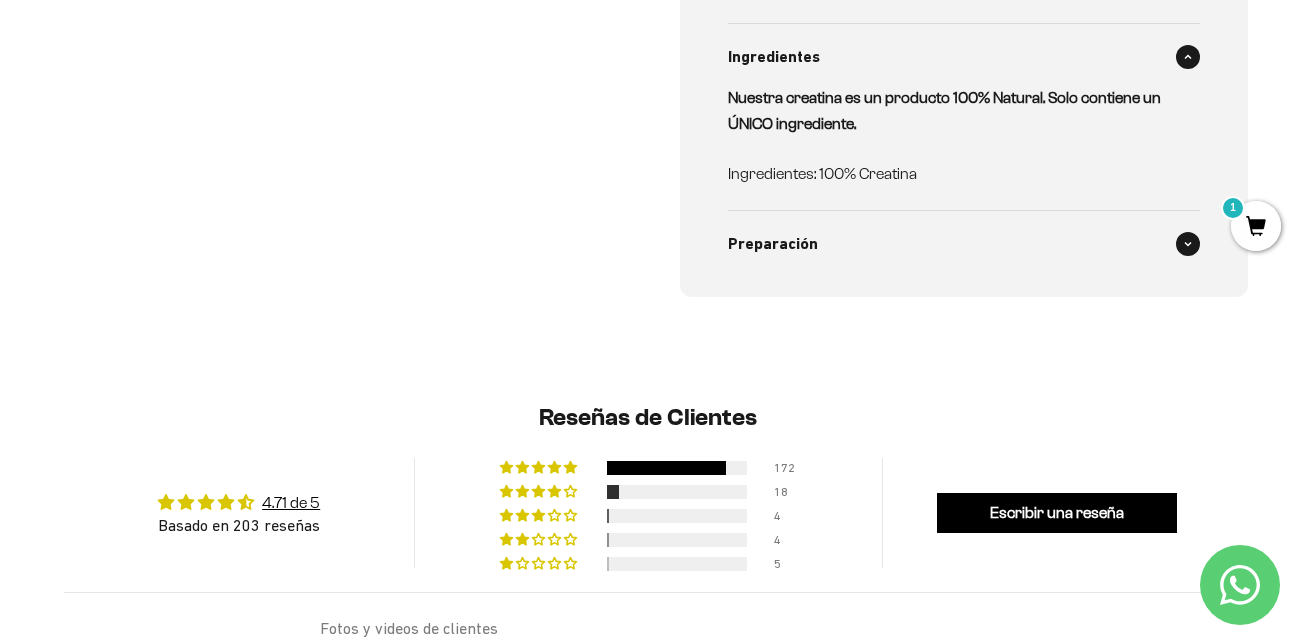click on "Preparación" at bounding box center (964, 244) 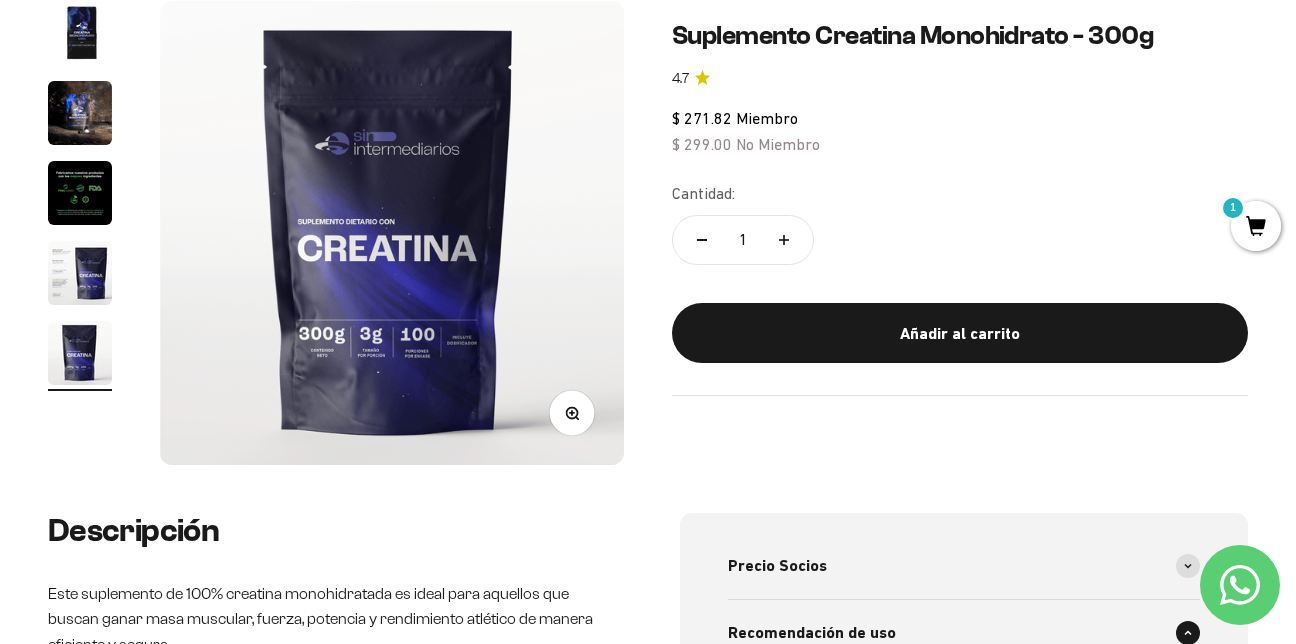 scroll, scrollTop: 0, scrollLeft: 0, axis: both 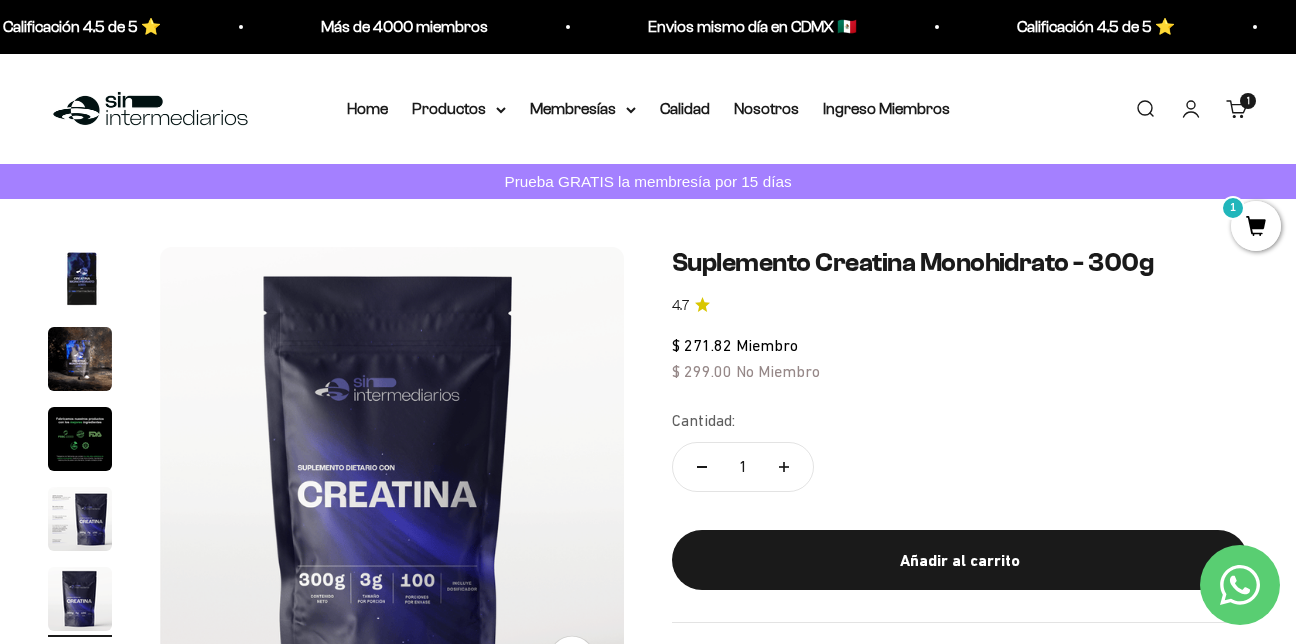 click at bounding box center [150, 109] 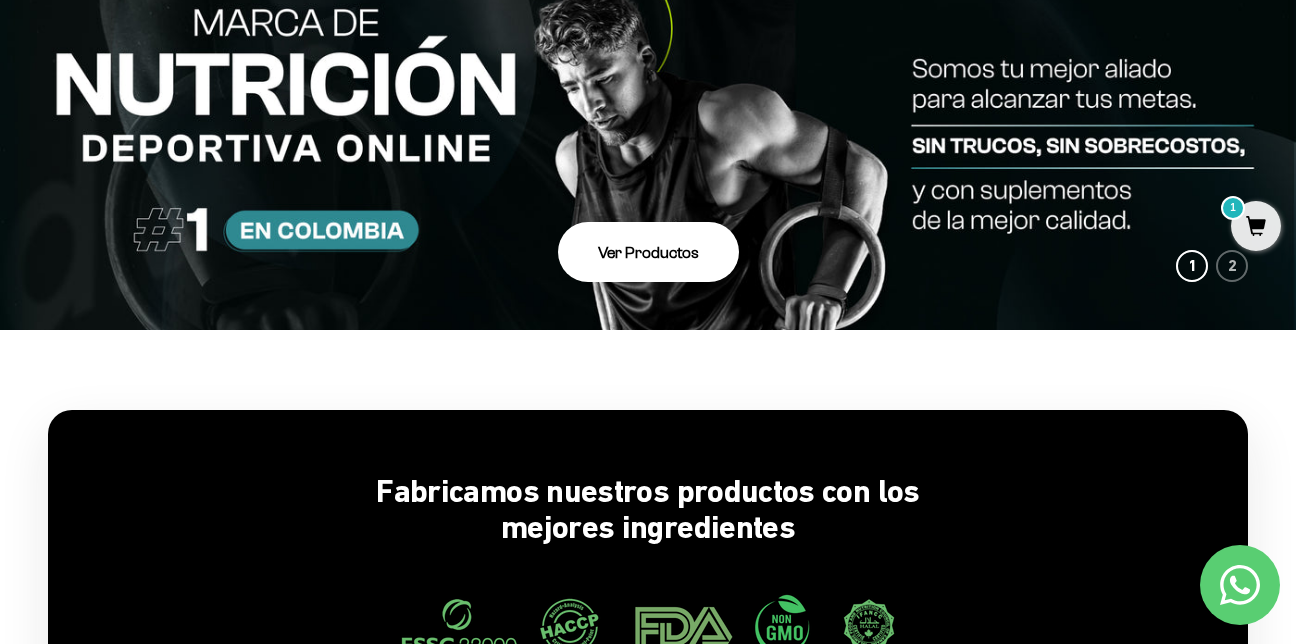 scroll, scrollTop: 0, scrollLeft: 0, axis: both 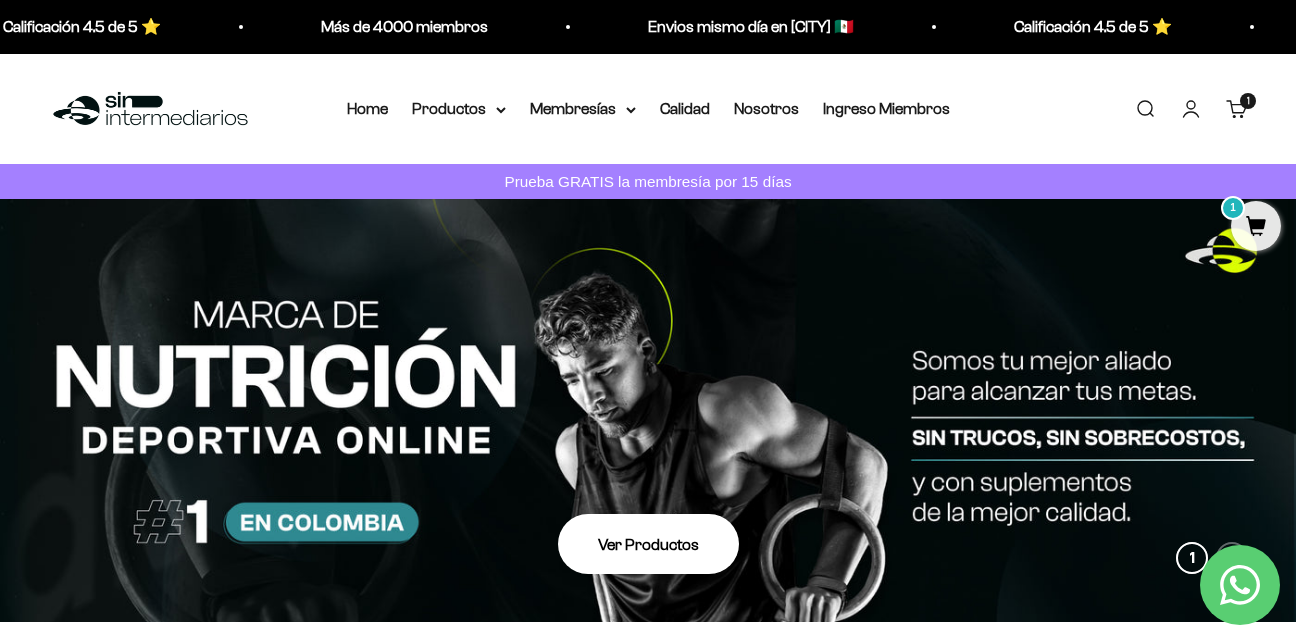 click on "Menú
Buscar
Home
Productos
Proteínas
Suplementos
Todos los productos
Membresías
Prueba Gratis 15 días (exclusivo para primeras compras)
Renovación membresía
Calidad
Nosotros
Ingreso Miembros
SinIntermediarios
Buscar
Iniciar sesión
Carrito 1" at bounding box center [648, 109] 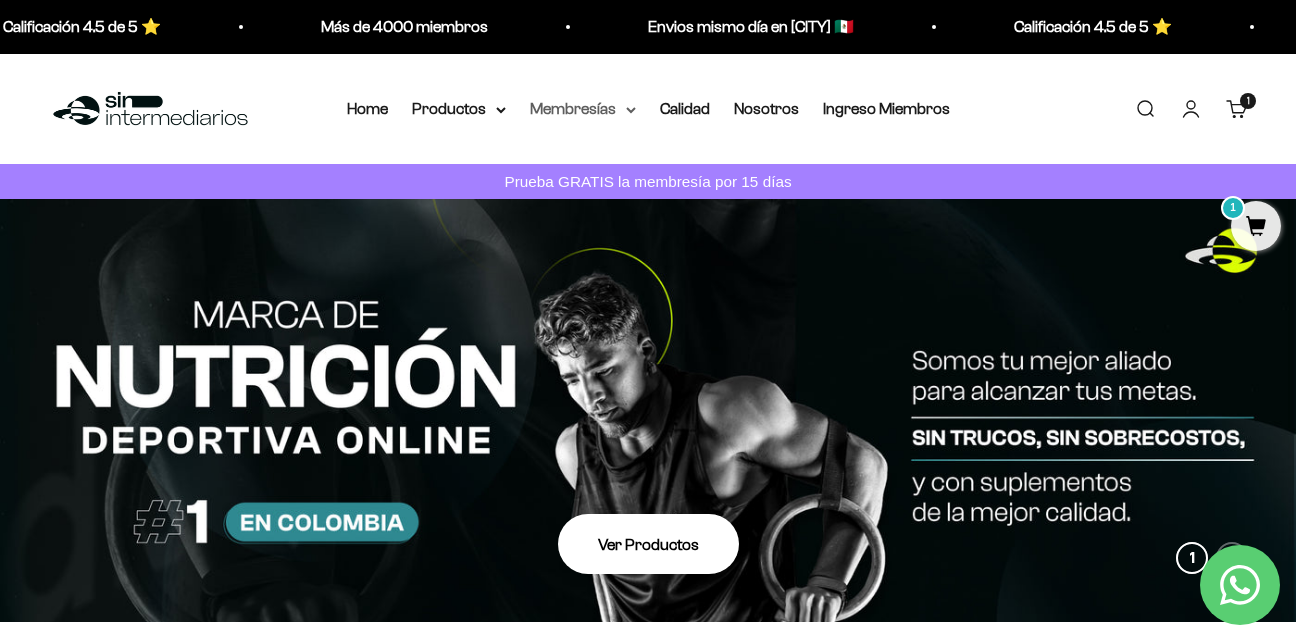 click on "Membresías" at bounding box center [583, 109] 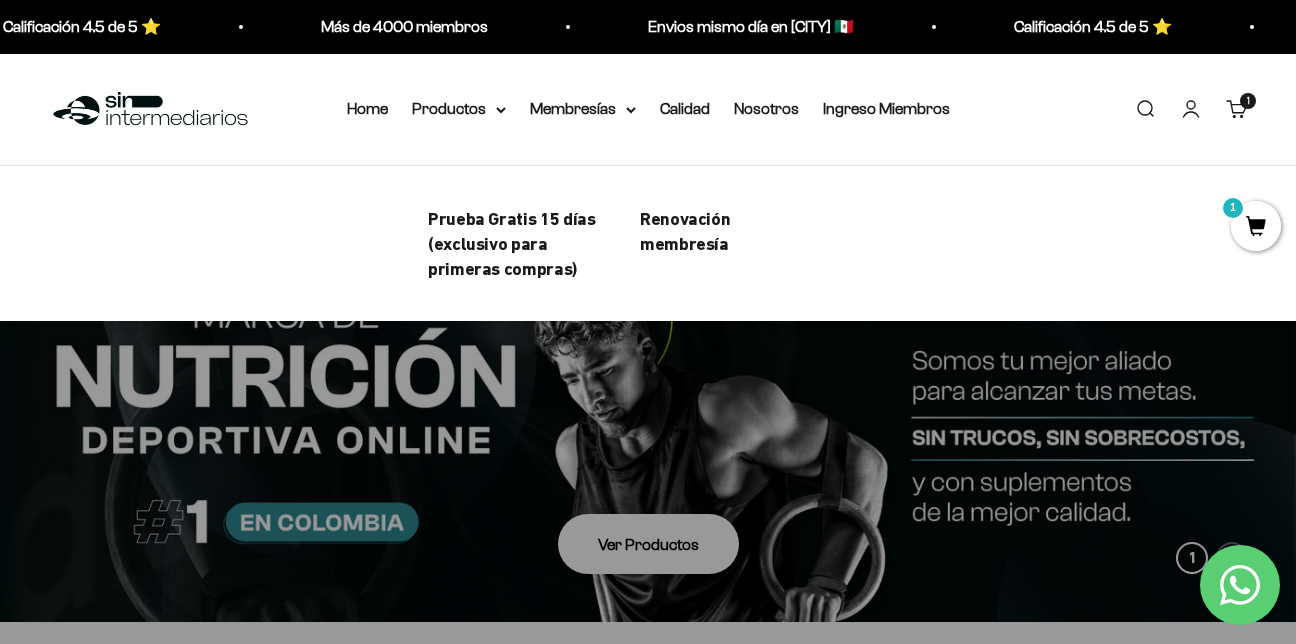 click on "Menú
Buscar
Home
Productos
Proteínas
Suplementos
Todos los productos
Membresías
Prueba Gratis 15 días (exclusivo para primeras compras)
Renovación membresía
Calidad
Nosotros
Ingreso Miembros
SinIntermediarios
Buscar
Iniciar sesión
Carrito 1" at bounding box center [648, 109] 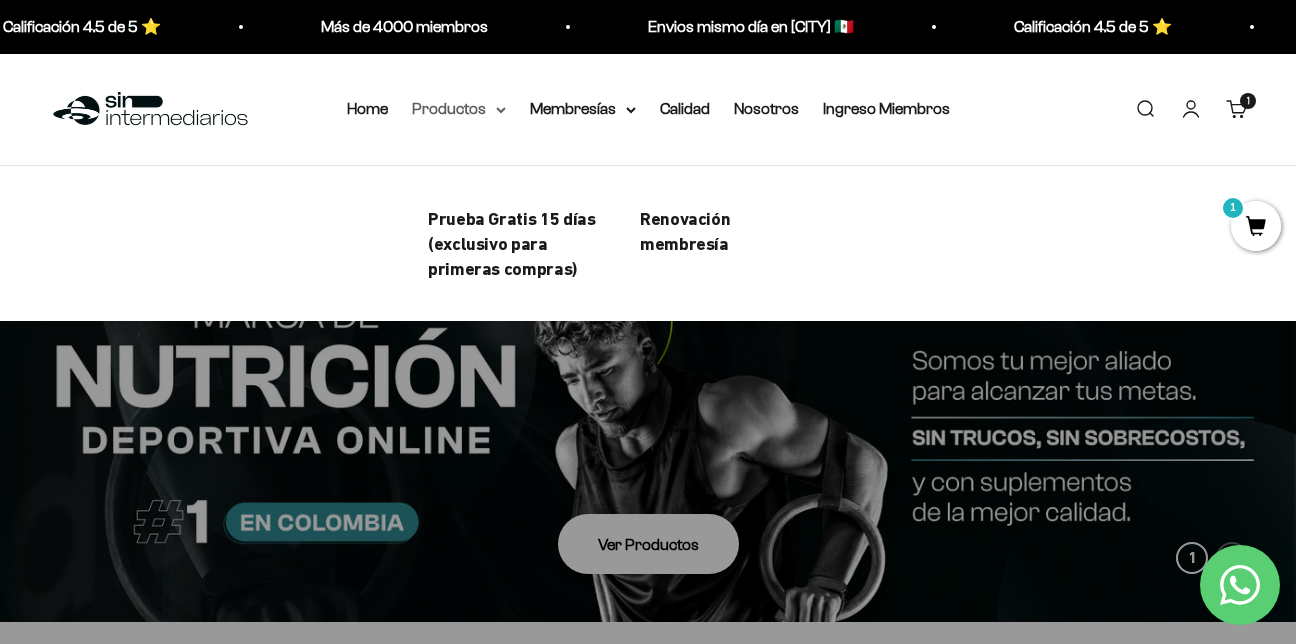 click on "Productos" at bounding box center (459, 109) 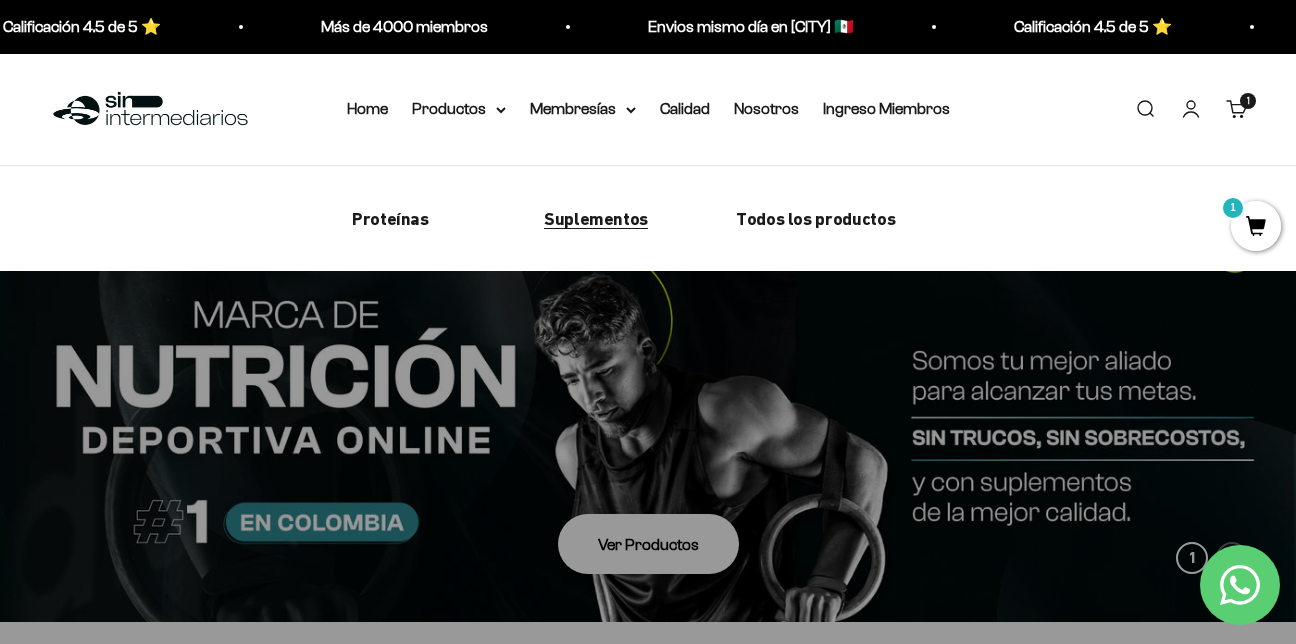 click on "Suplementos" at bounding box center [596, 217] 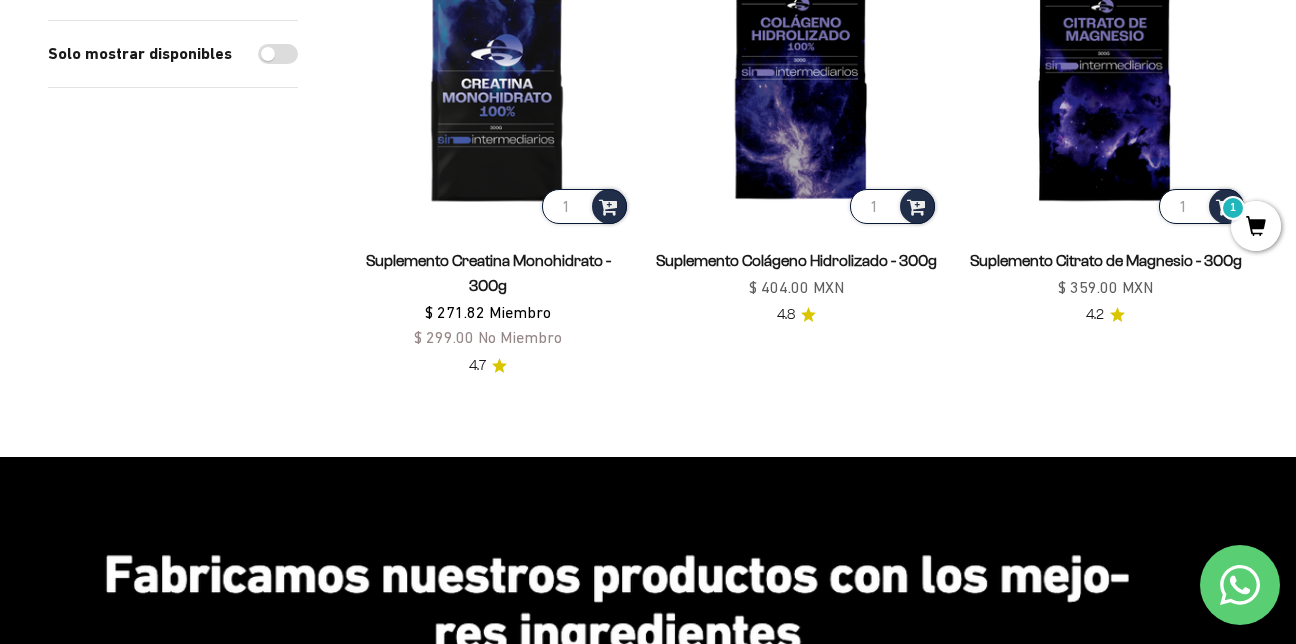 scroll, scrollTop: 400, scrollLeft: 0, axis: vertical 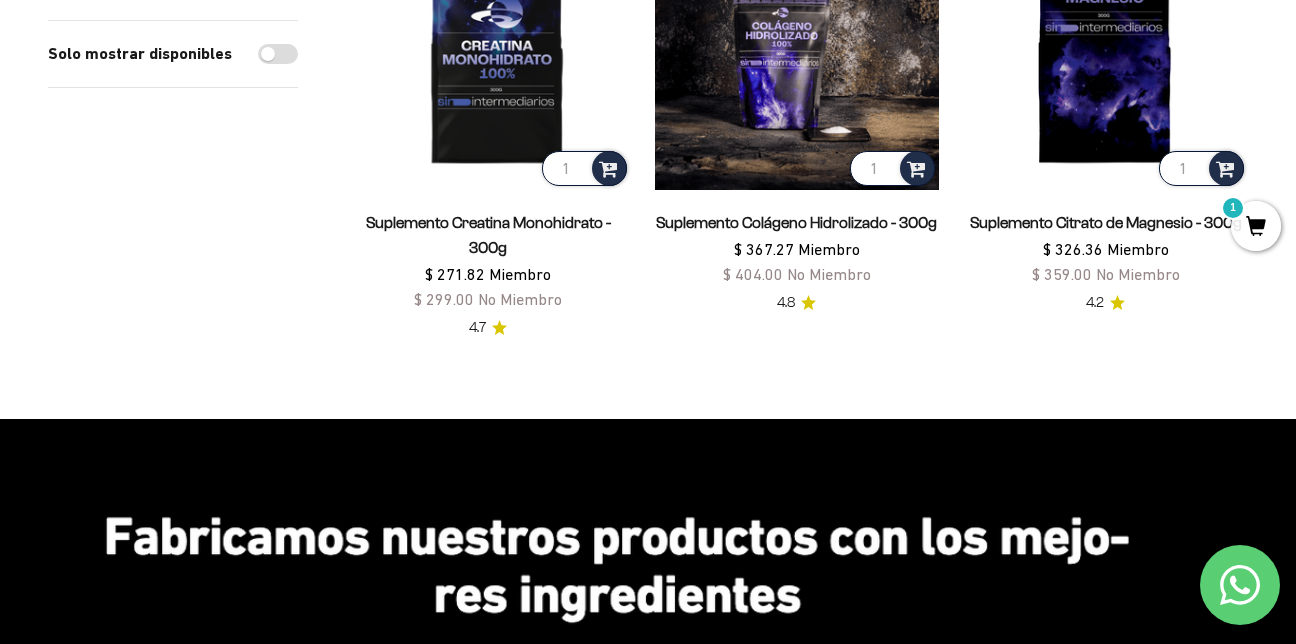 click at bounding box center (797, 47) 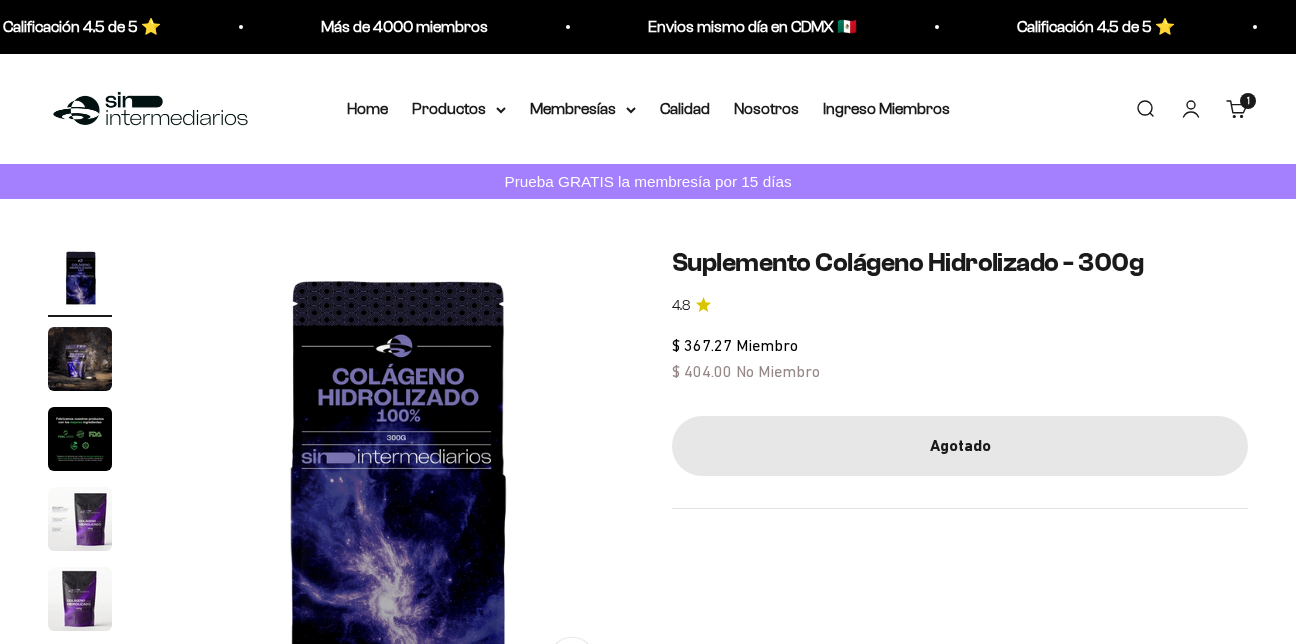 scroll, scrollTop: 0, scrollLeft: 0, axis: both 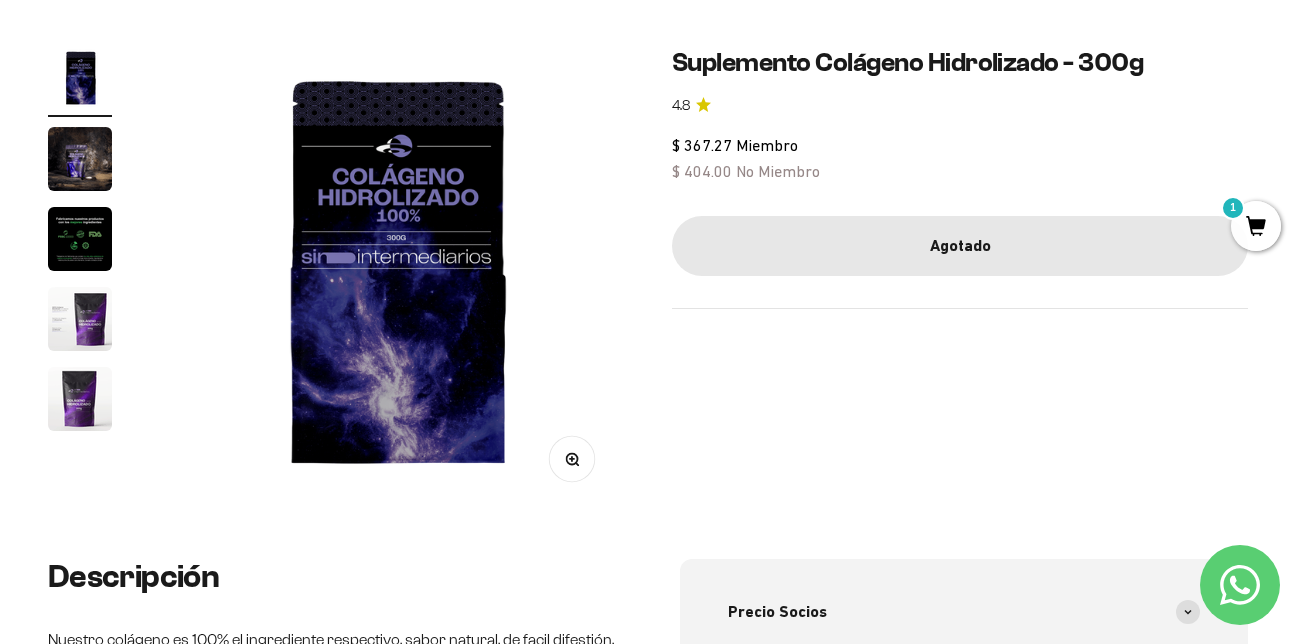 click at bounding box center (80, 79) 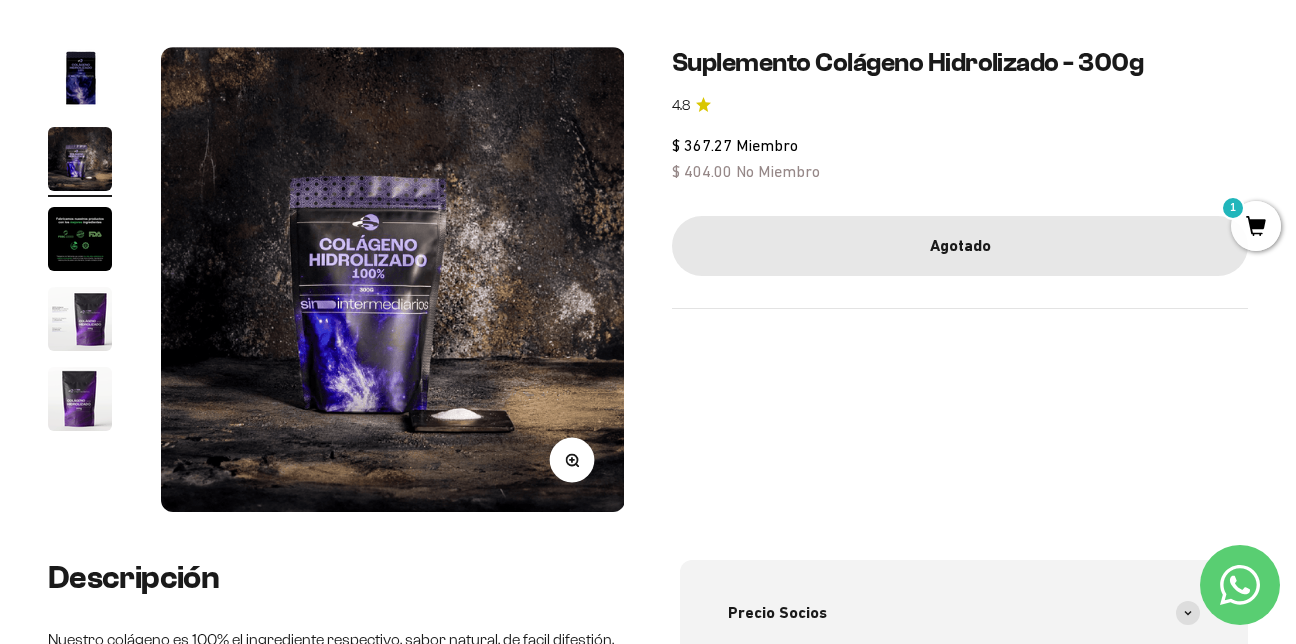 scroll, scrollTop: 0, scrollLeft: 476, axis: horizontal 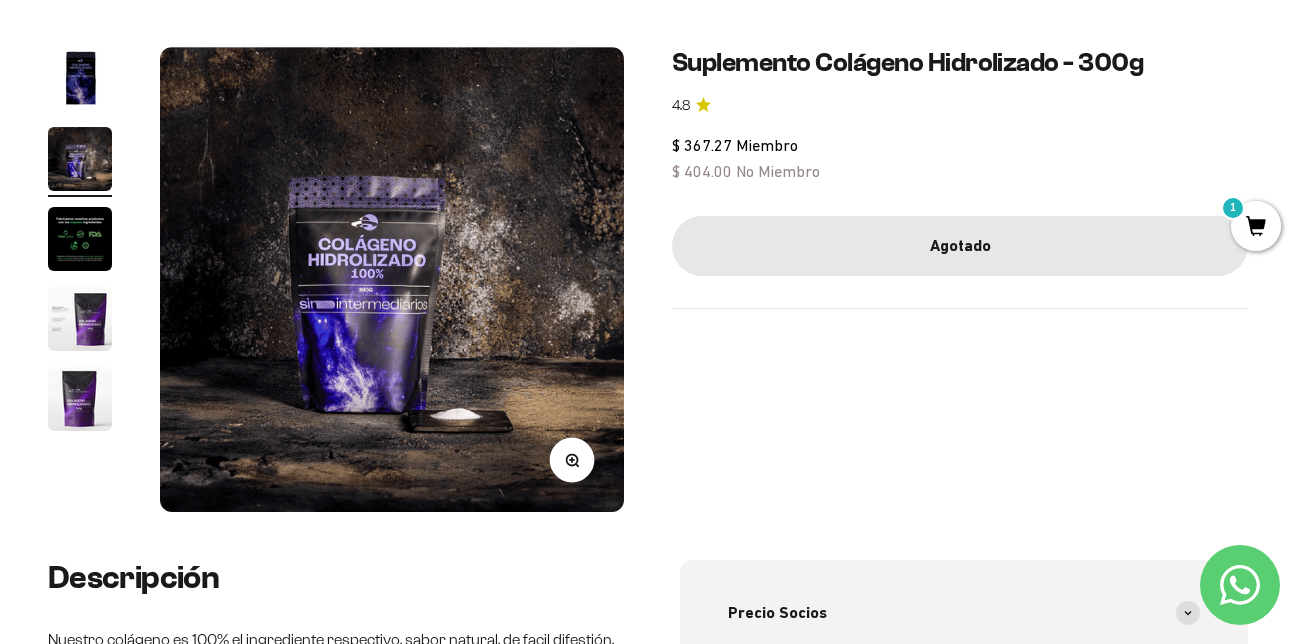 click at bounding box center (80, 239) 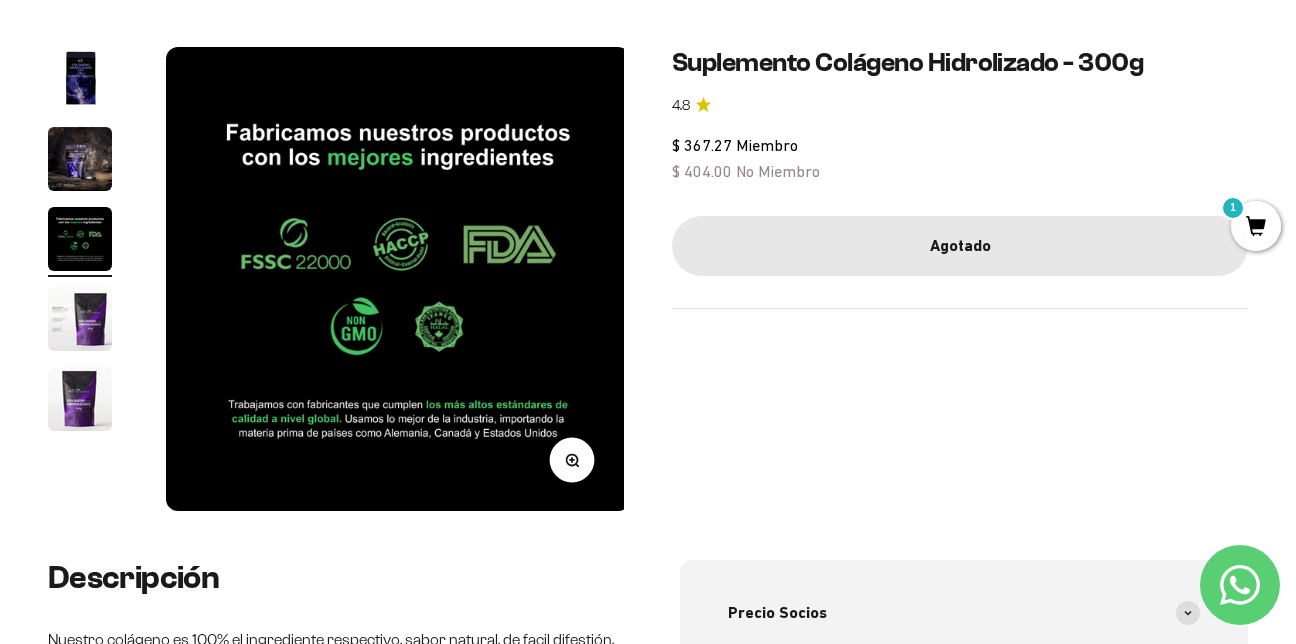 scroll, scrollTop: 0, scrollLeft: 952, axis: horizontal 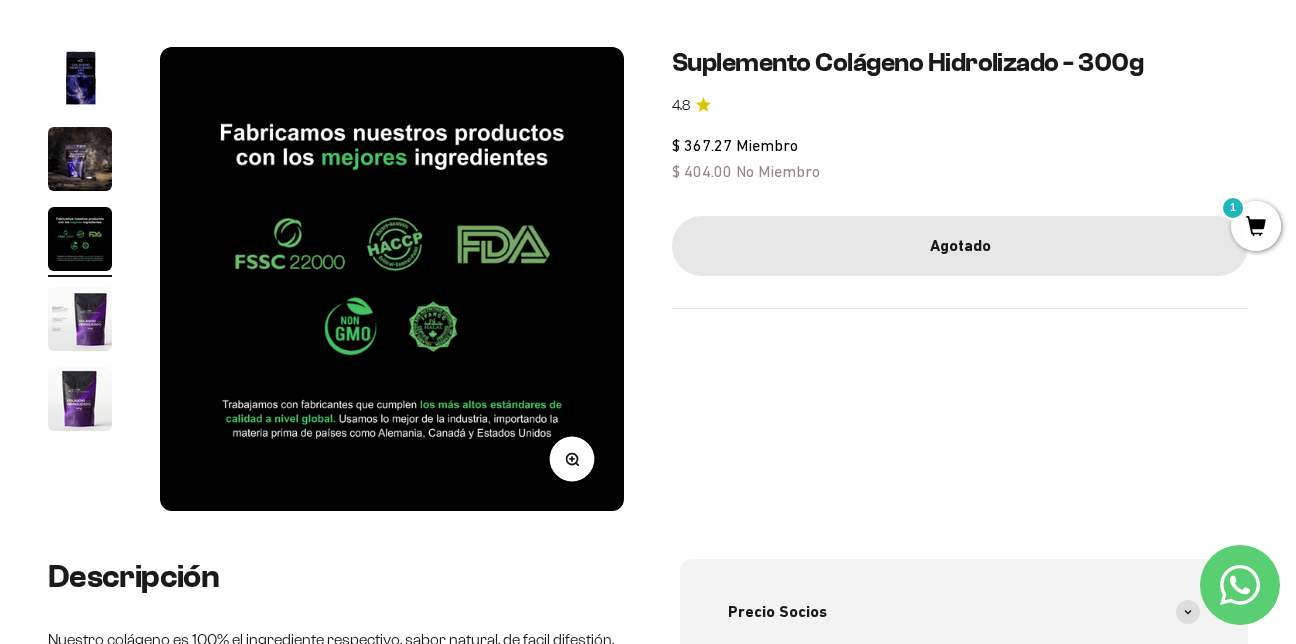 click at bounding box center [80, 159] 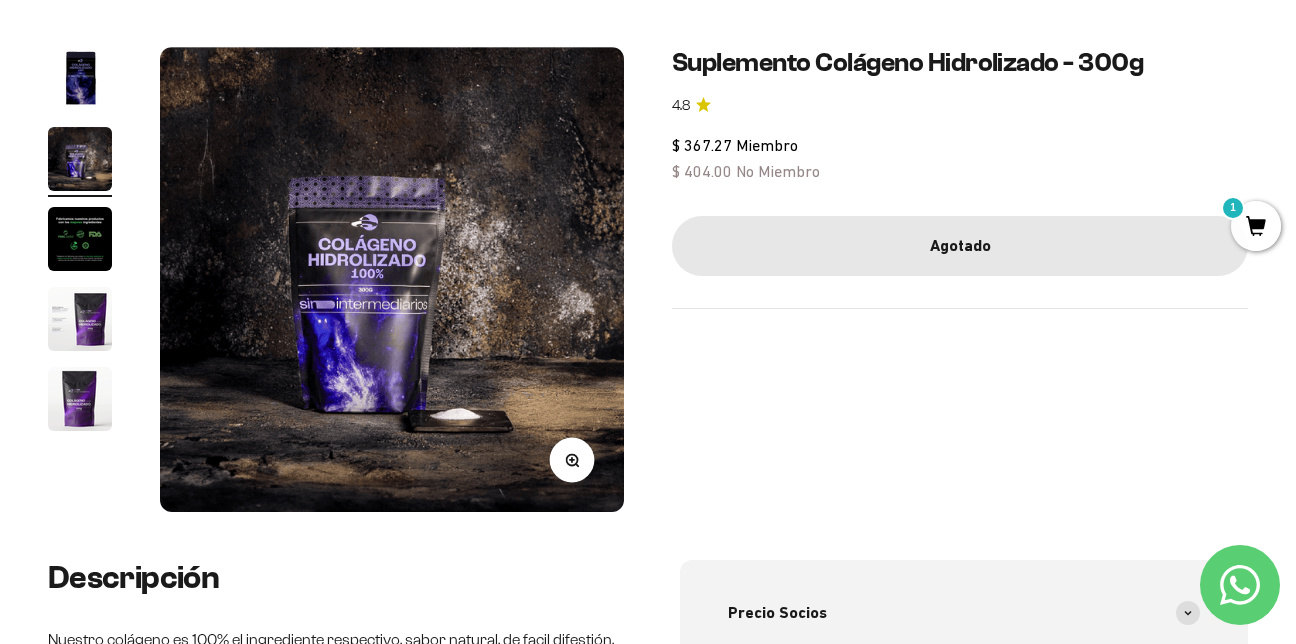 click at bounding box center (80, 319) 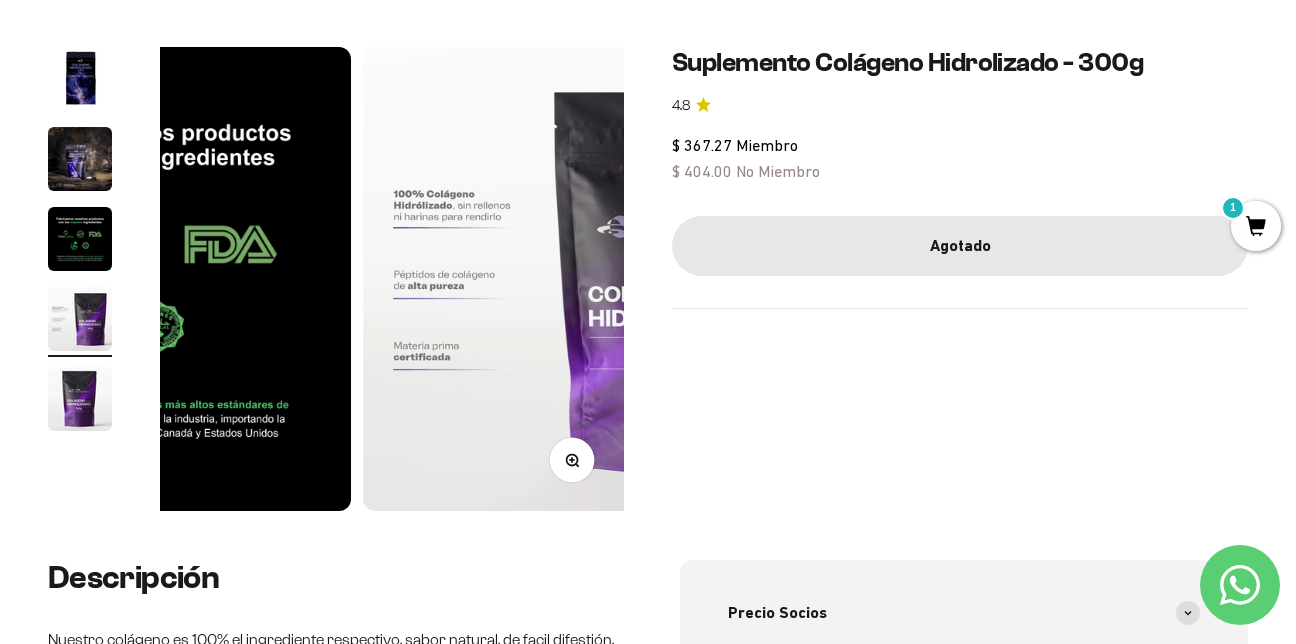 scroll, scrollTop: 0, scrollLeft: 1428, axis: horizontal 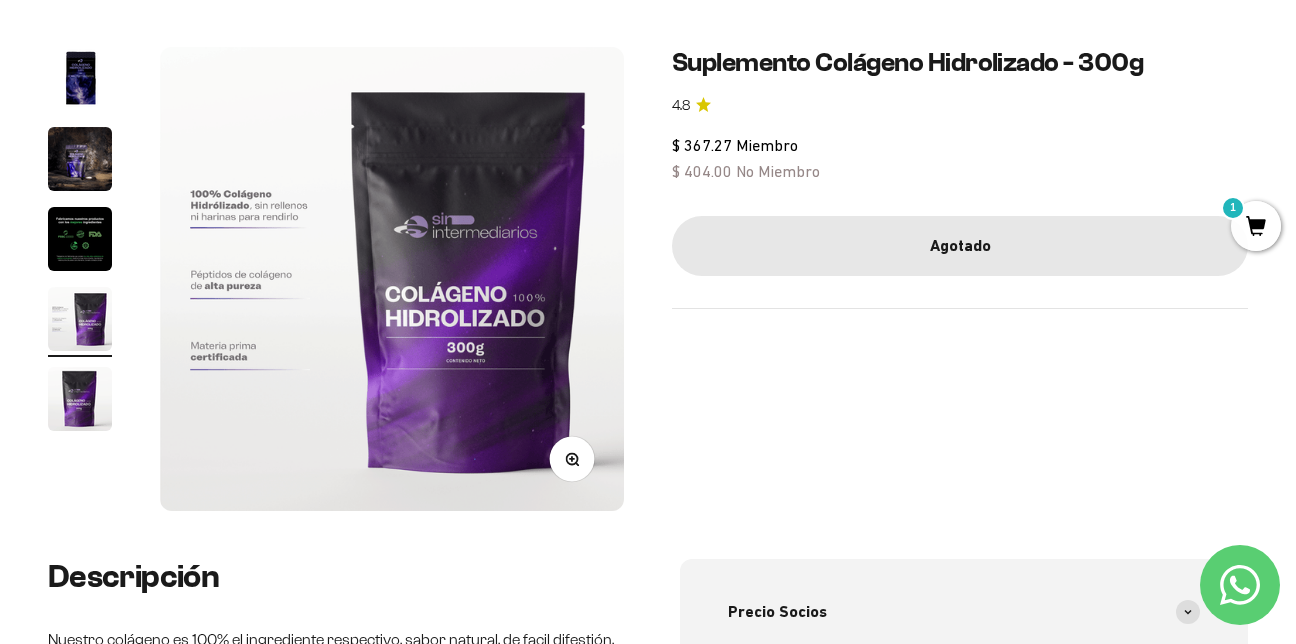click at bounding box center (80, 399) 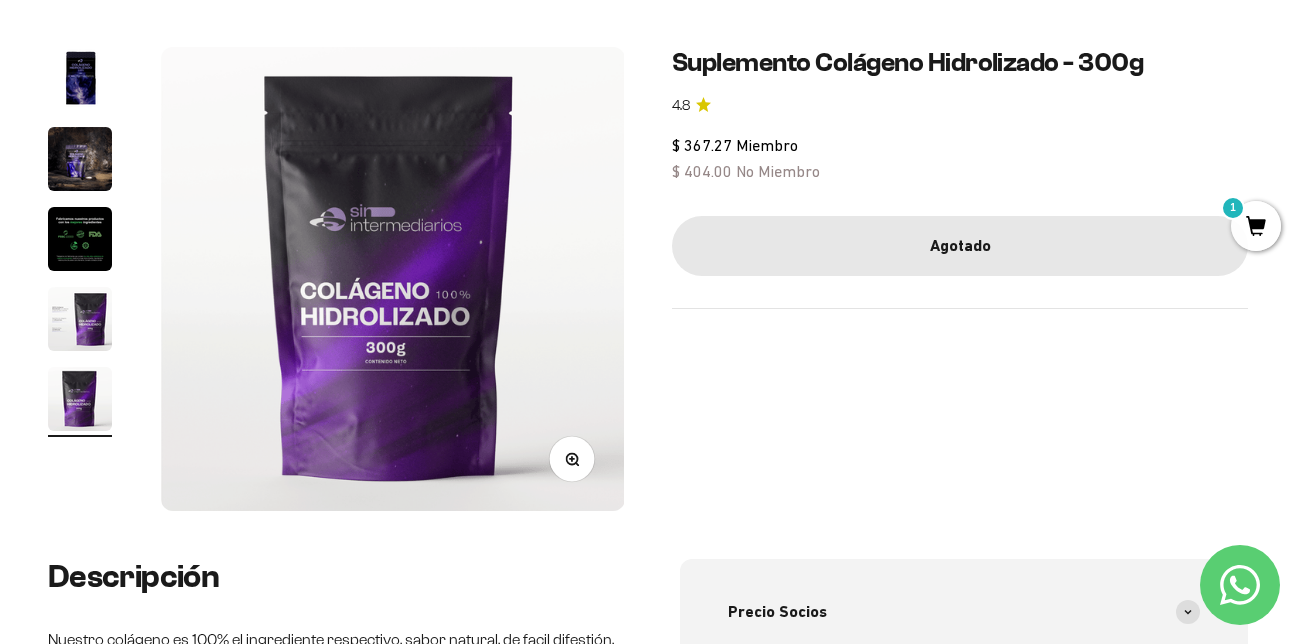 scroll, scrollTop: 0, scrollLeft: 1904, axis: horizontal 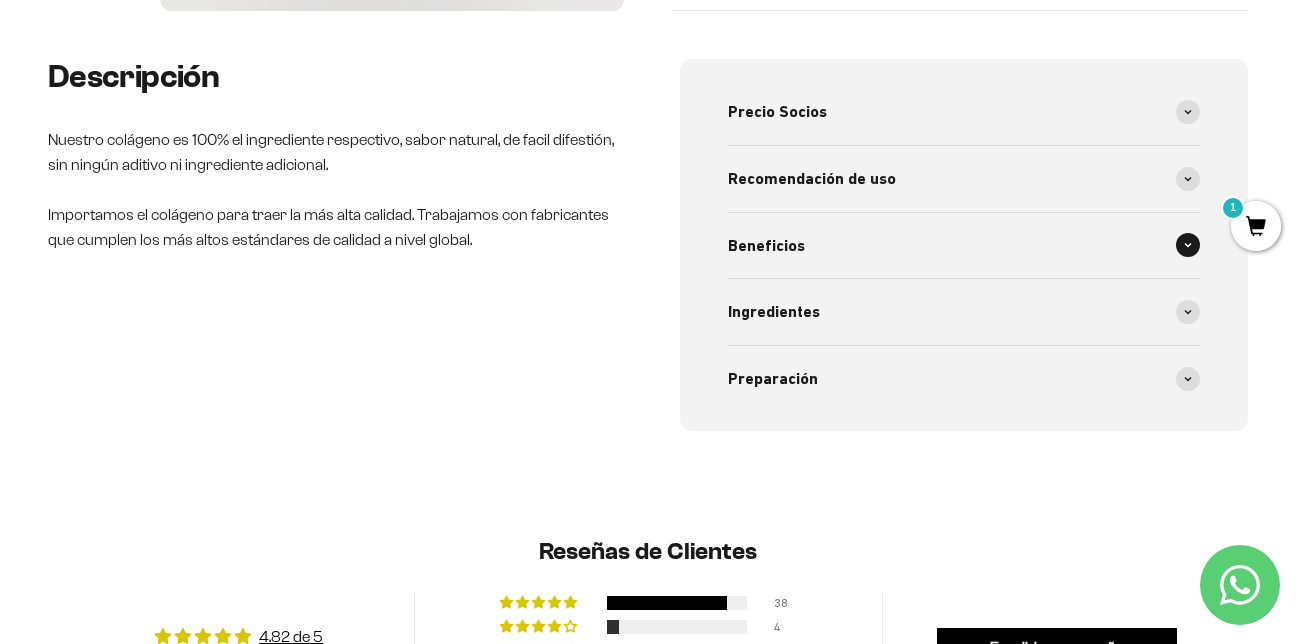 click on "Beneficios" at bounding box center (766, 246) 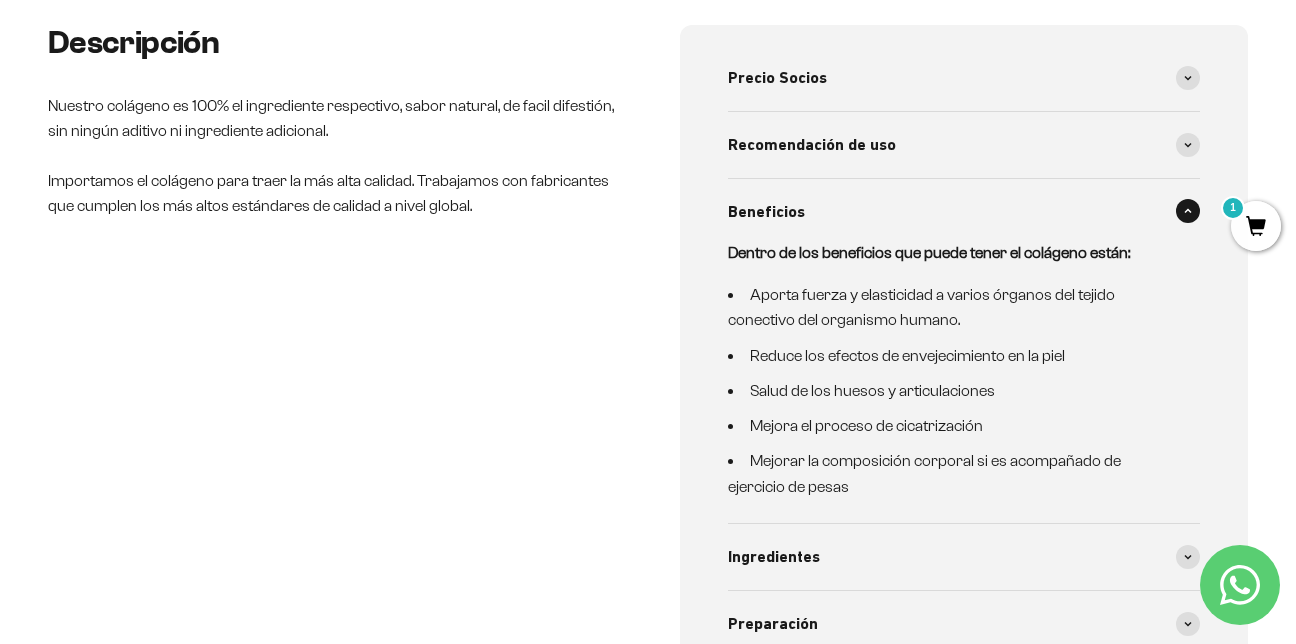 scroll, scrollTop: 700, scrollLeft: 0, axis: vertical 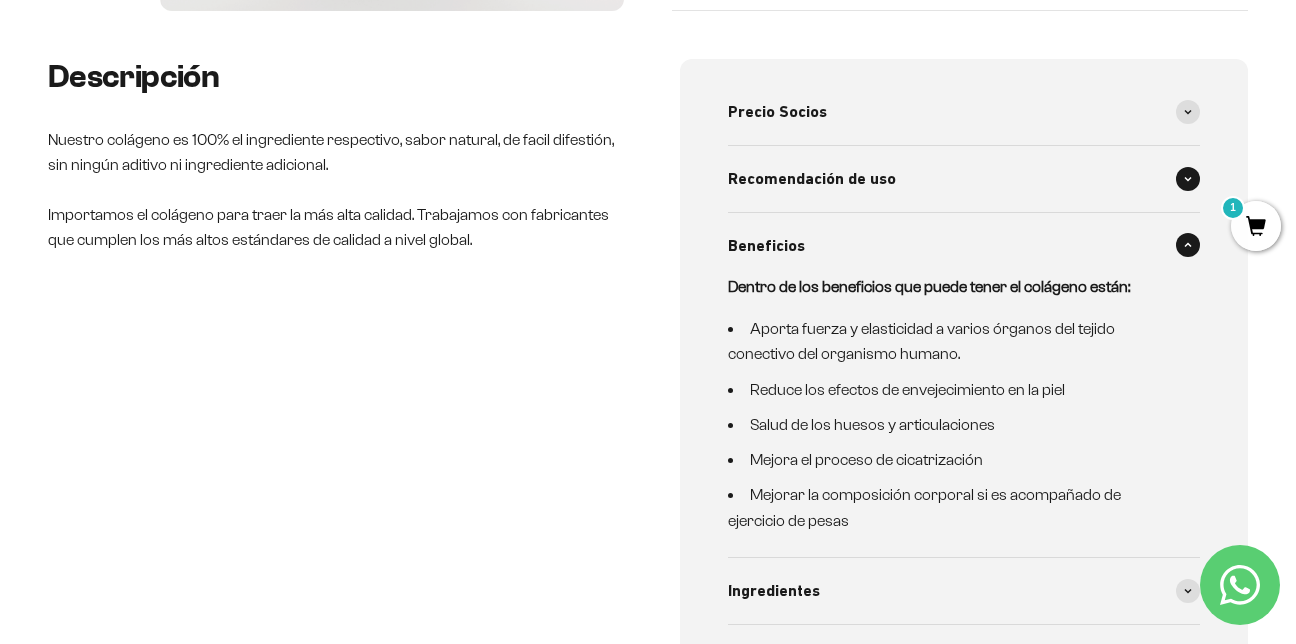 click on "Recomendación de uso" at bounding box center (812, 179) 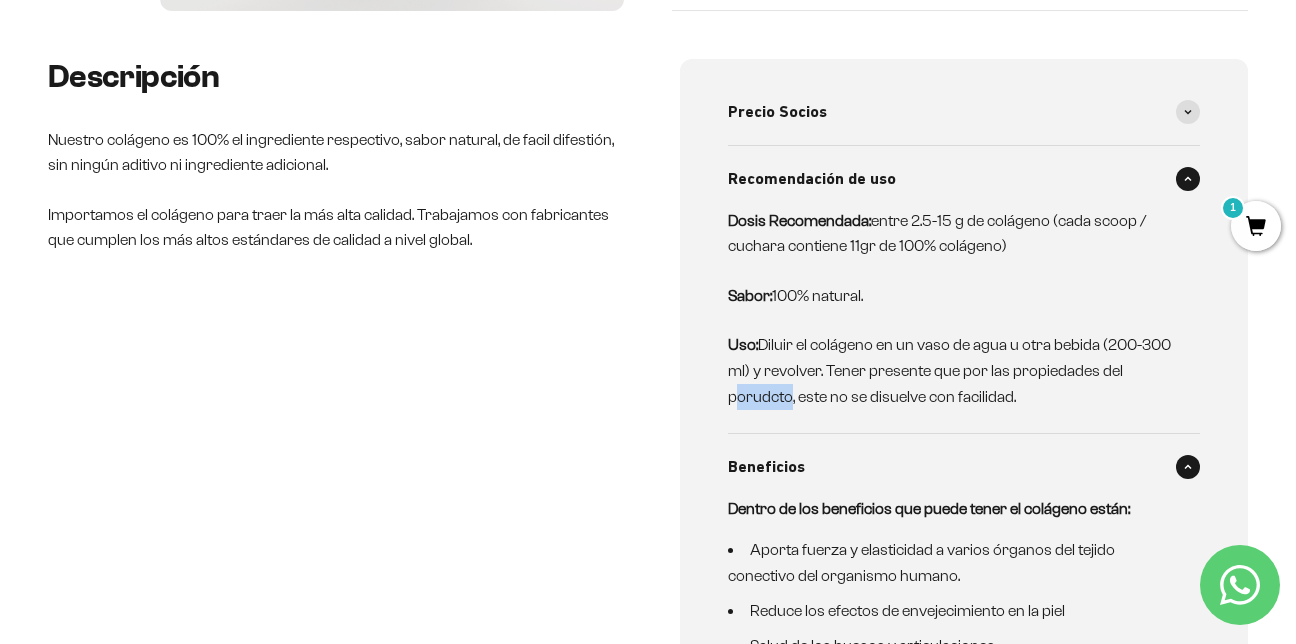 drag, startPoint x: 721, startPoint y: 400, endPoint x: 785, endPoint y: 407, distance: 64.381676 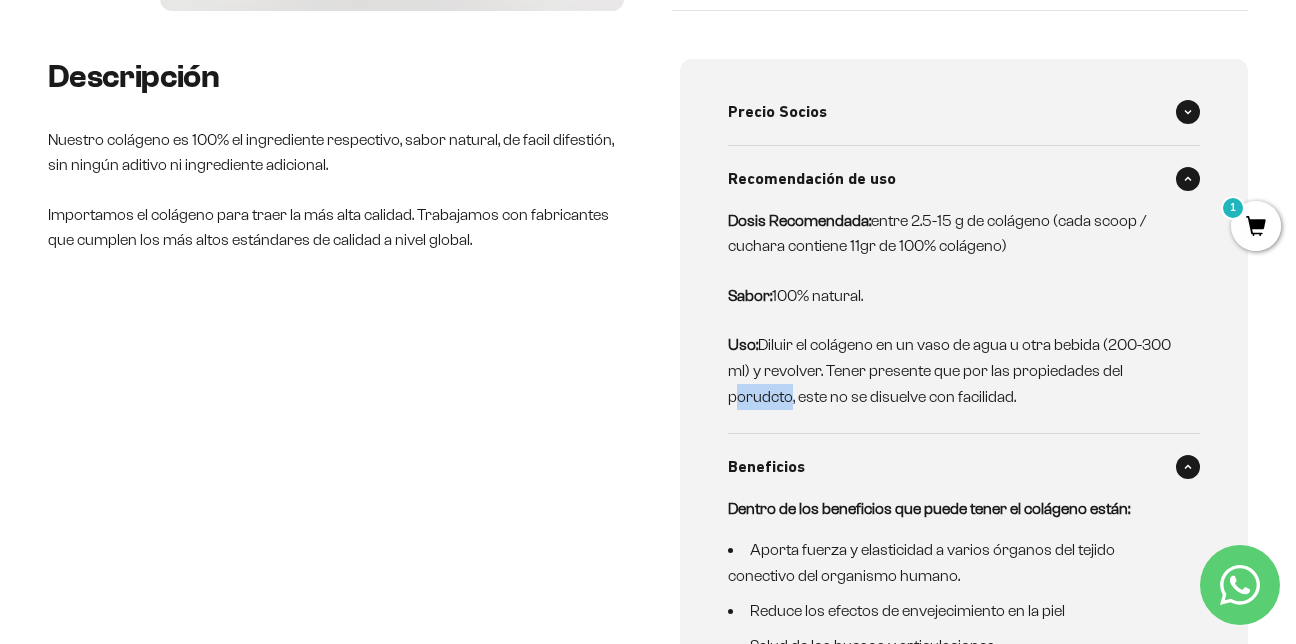 drag, startPoint x: 785, startPoint y: 407, endPoint x: 774, endPoint y: 119, distance: 288.21 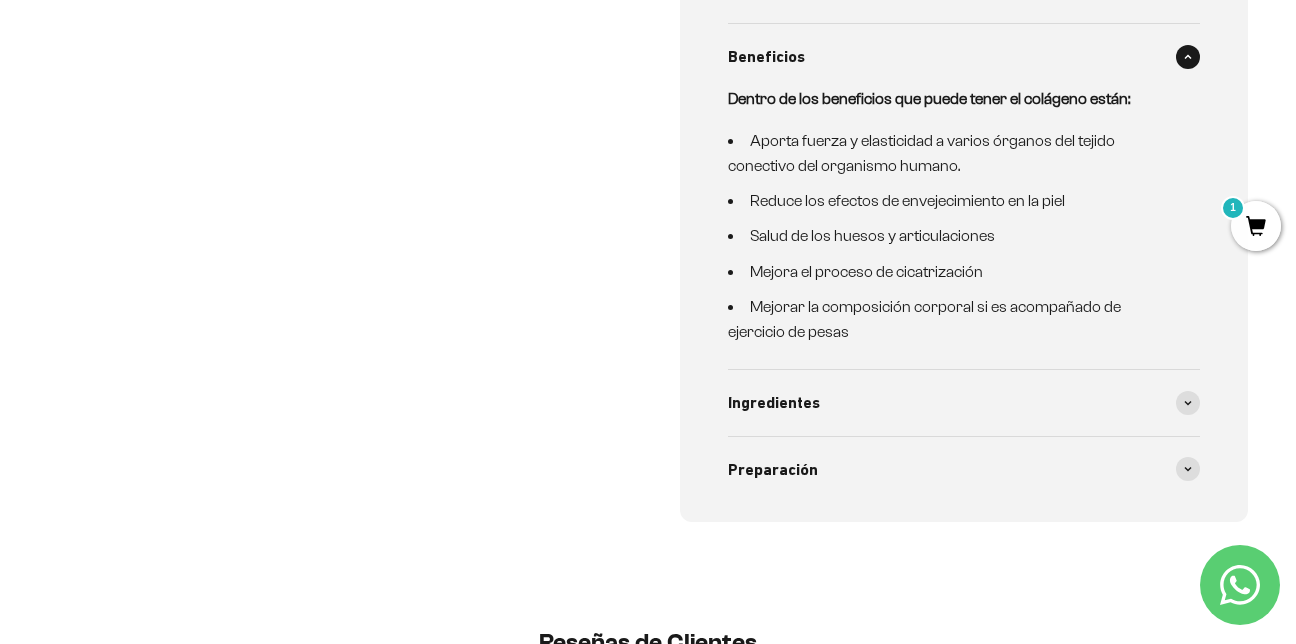 scroll, scrollTop: 1300, scrollLeft: 0, axis: vertical 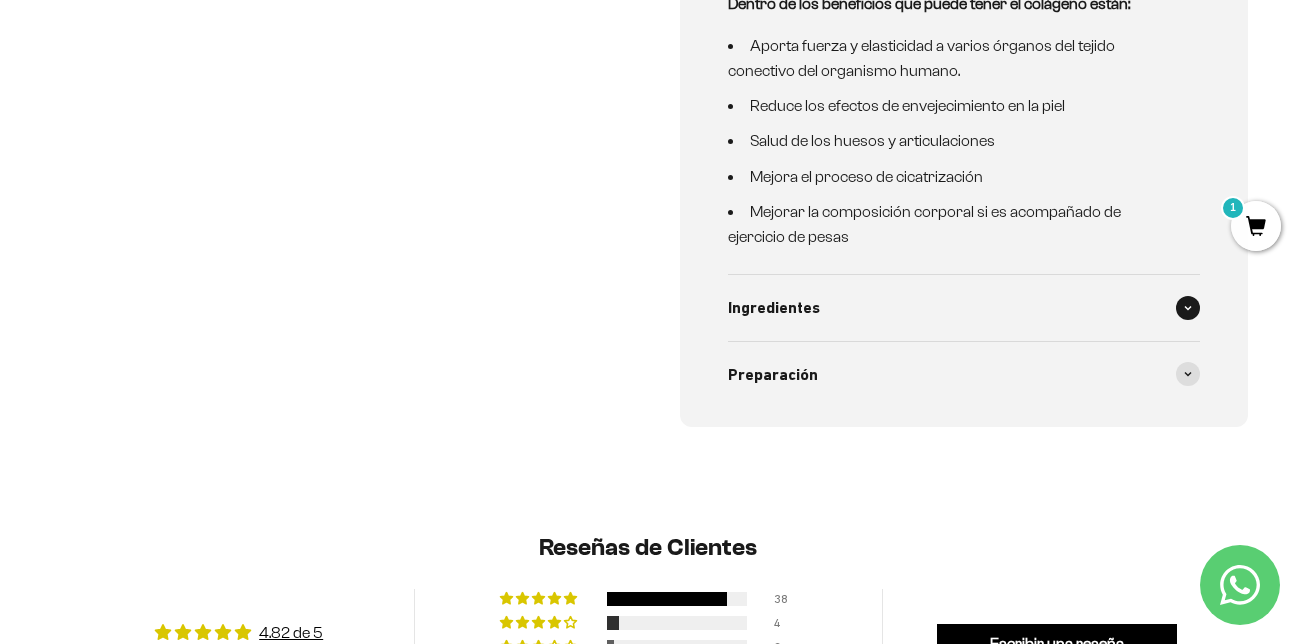 click on "Ingredientes" at bounding box center (774, 308) 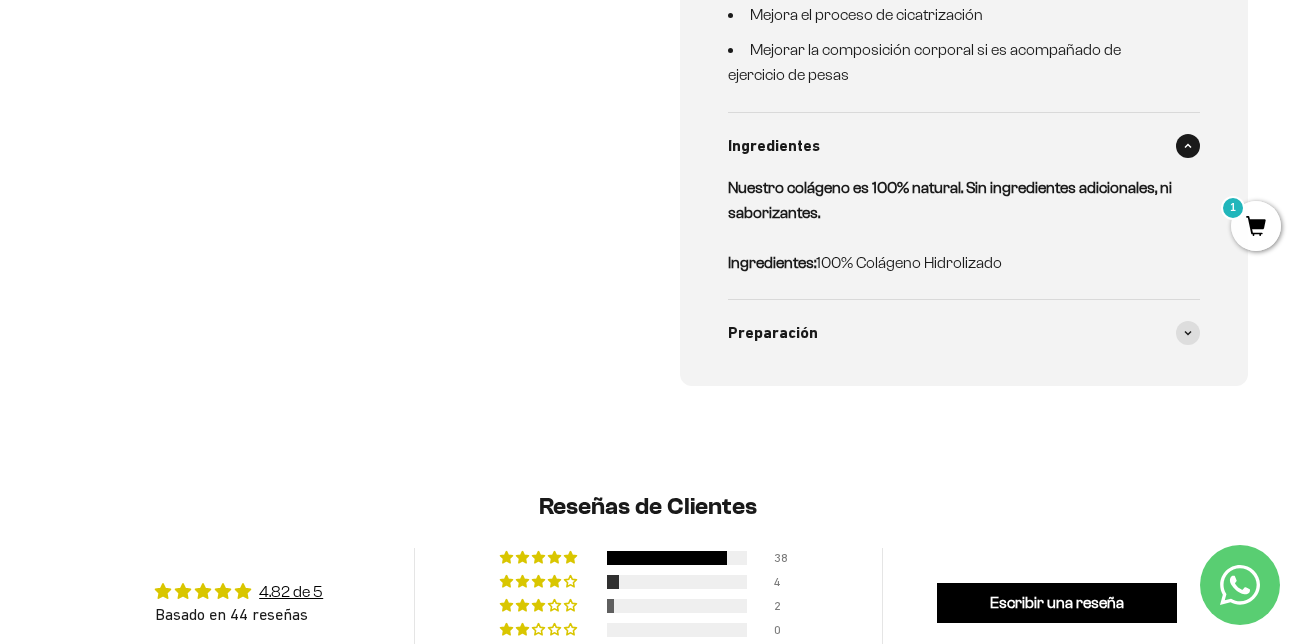 scroll, scrollTop: 1500, scrollLeft: 0, axis: vertical 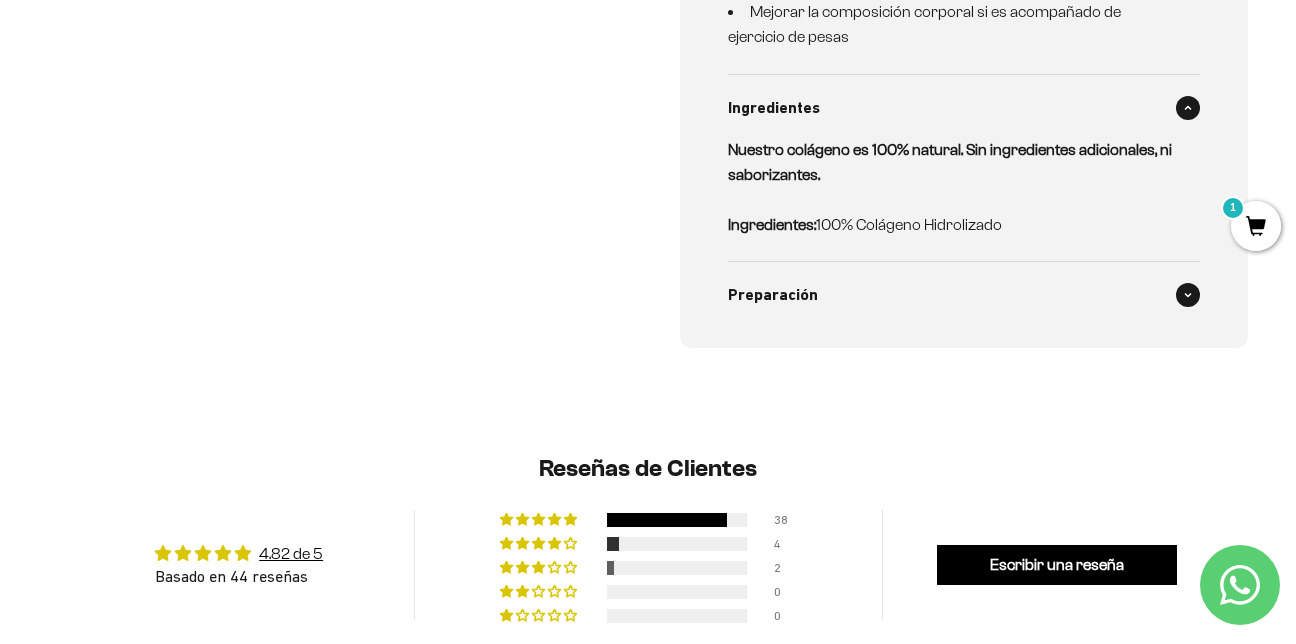 click on "Preparación" at bounding box center (773, 295) 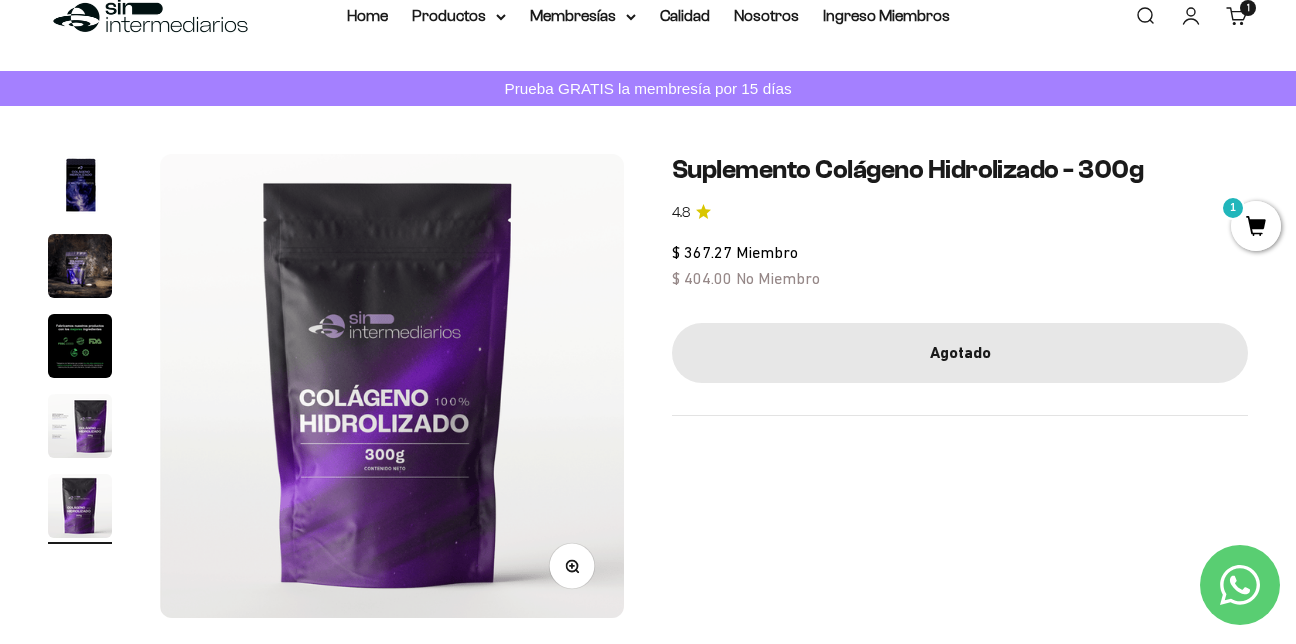 scroll, scrollTop: 0, scrollLeft: 0, axis: both 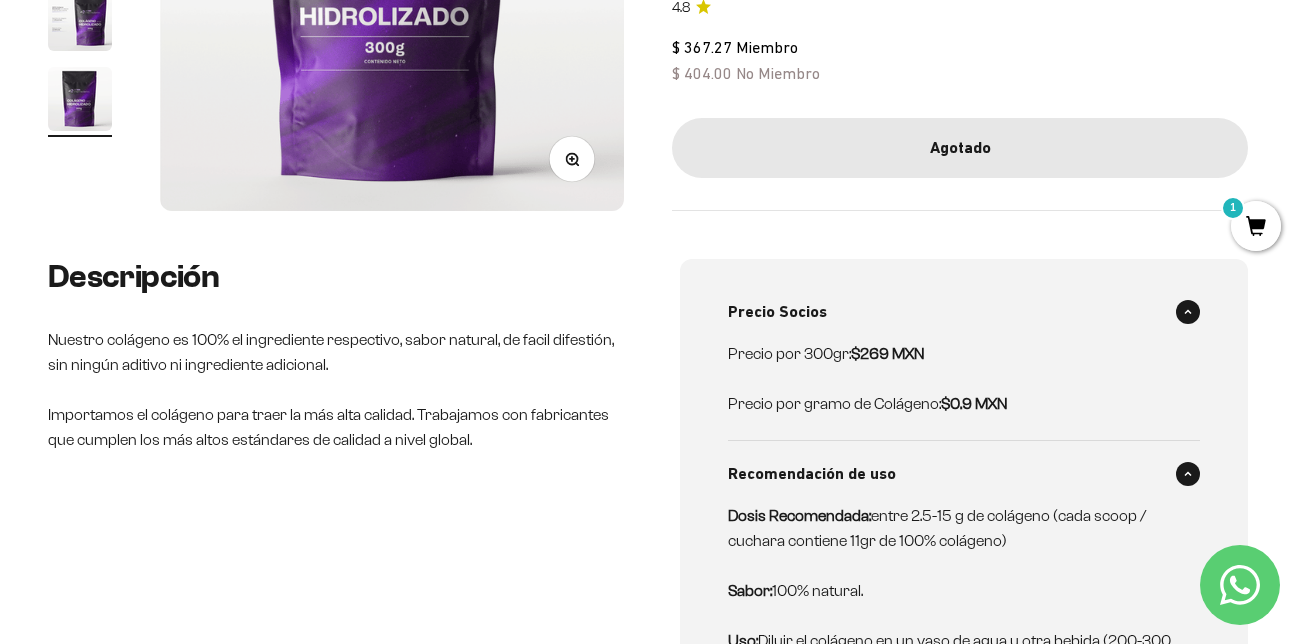 click on "Zoom" at bounding box center (572, 159) 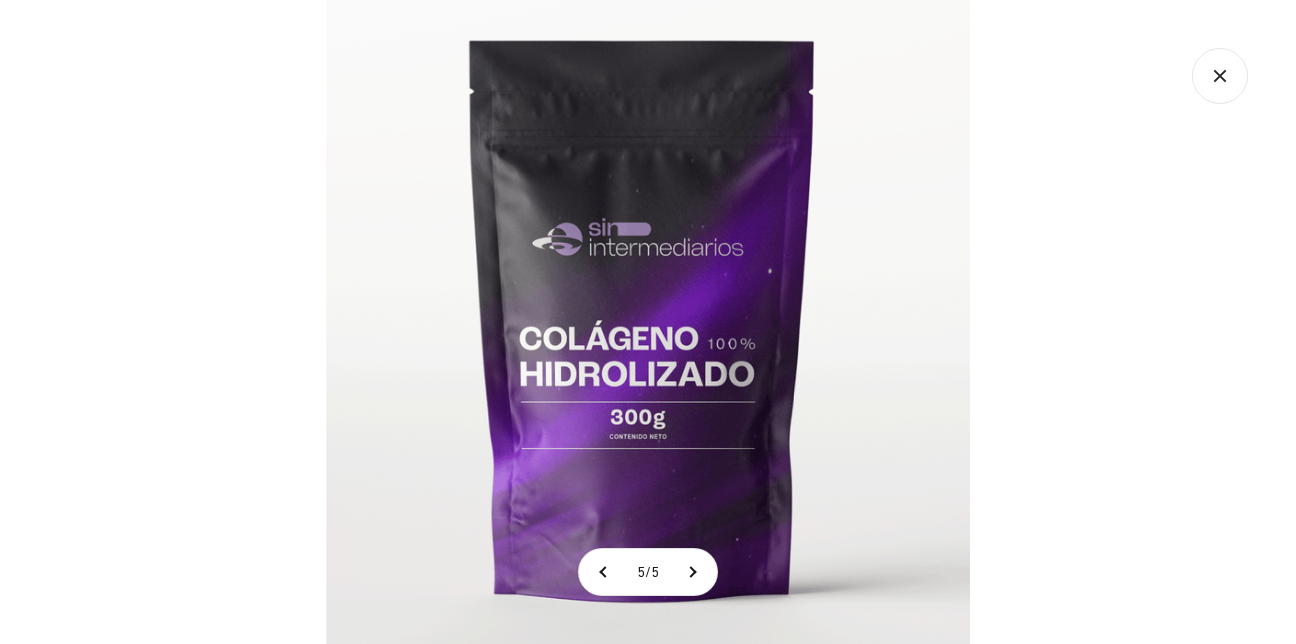 click at bounding box center [648, 322] 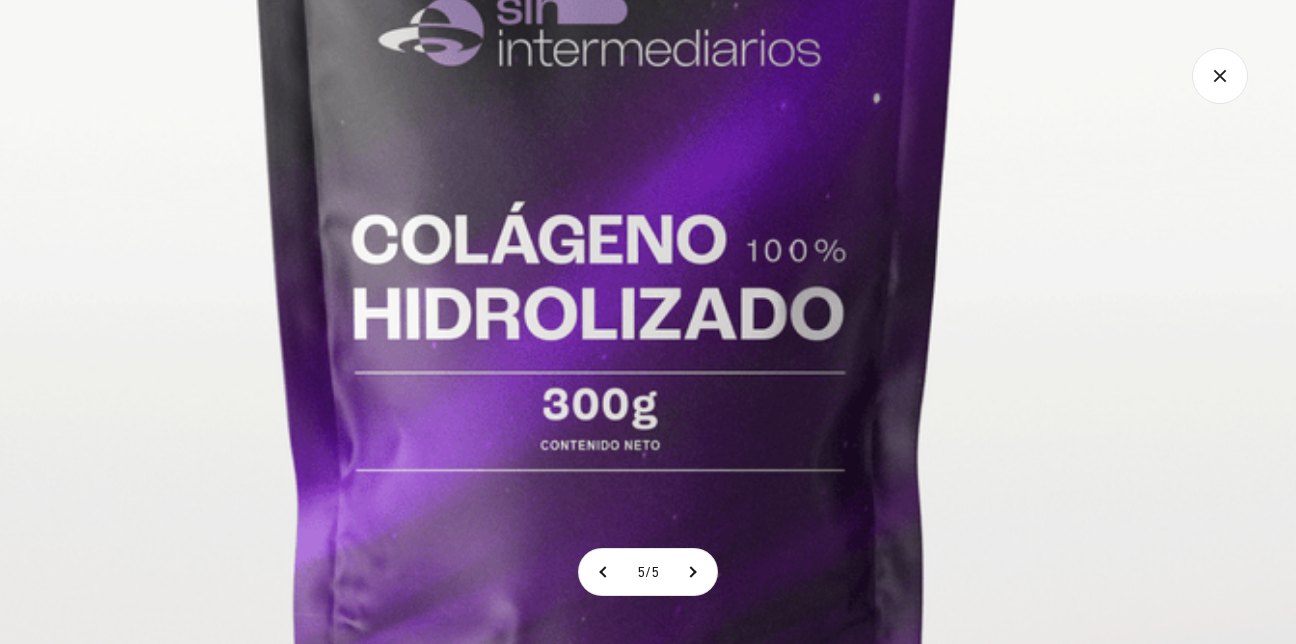 click at bounding box center (621, 205) 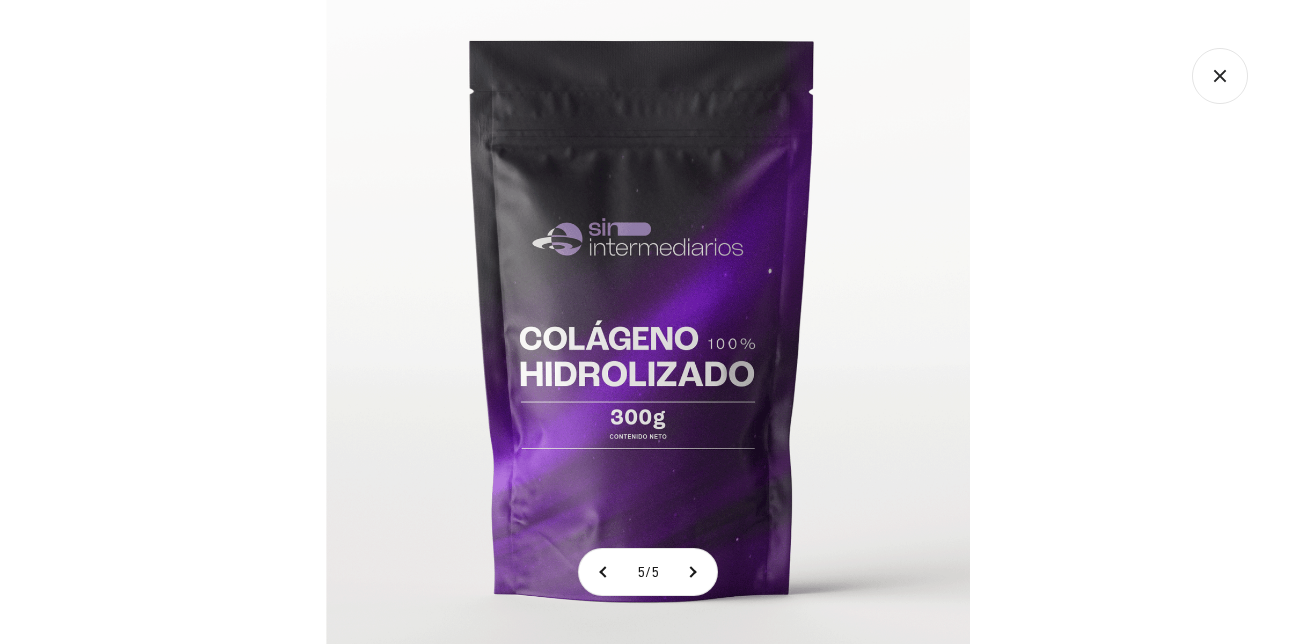 click 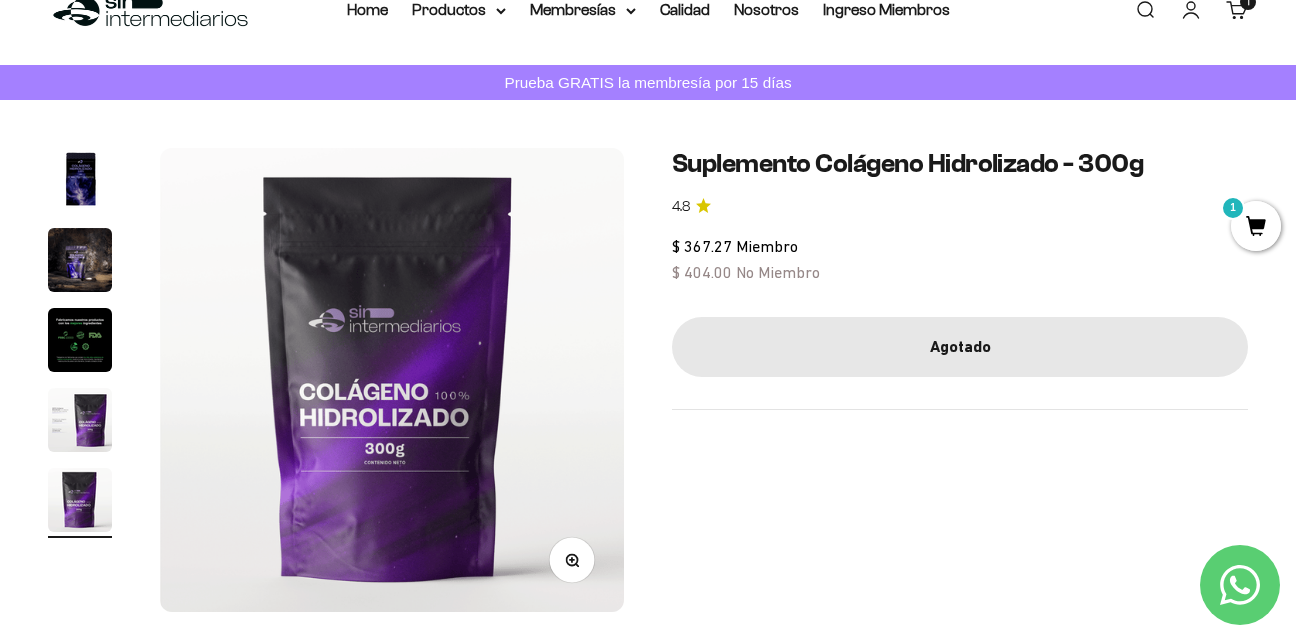 scroll, scrollTop: 0, scrollLeft: 0, axis: both 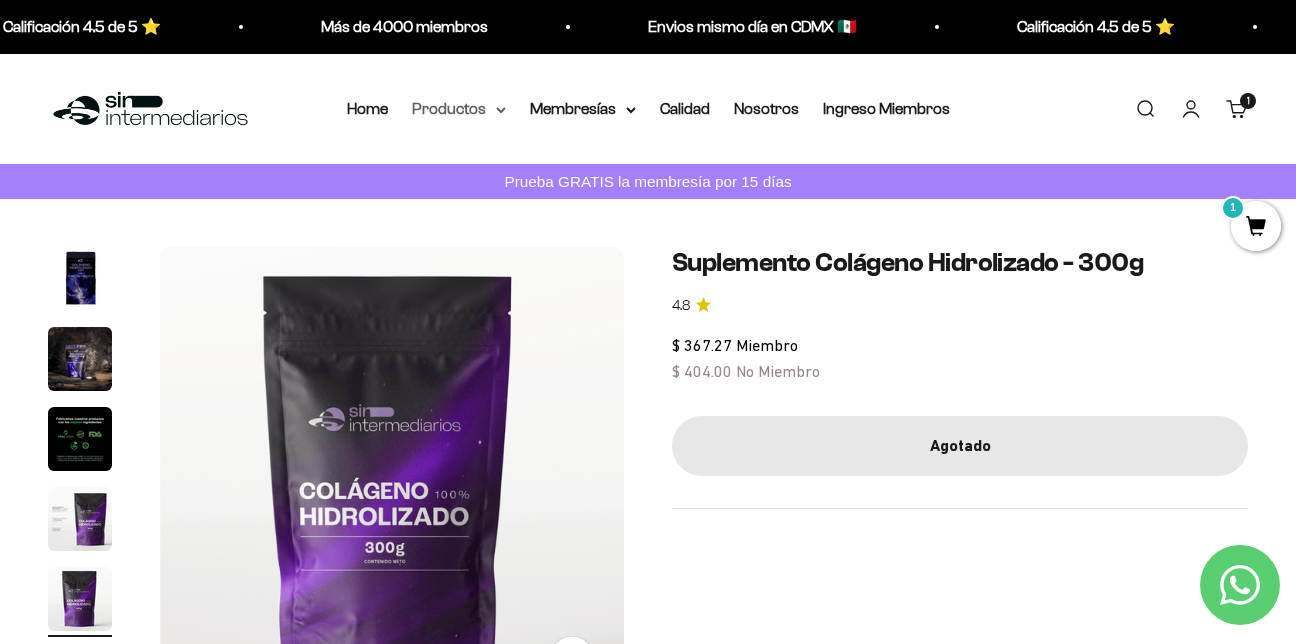 click on "Productos" at bounding box center [459, 109] 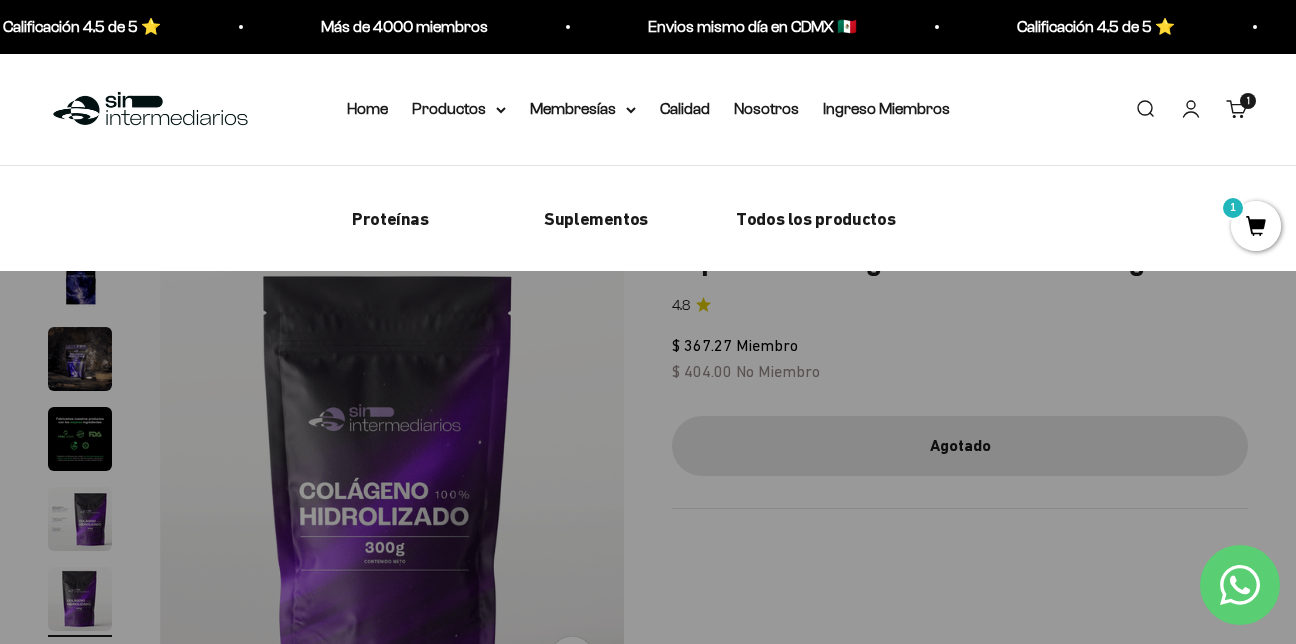 click on "Proteínas
Suplementos
Todos los productos" at bounding box center (648, 217) 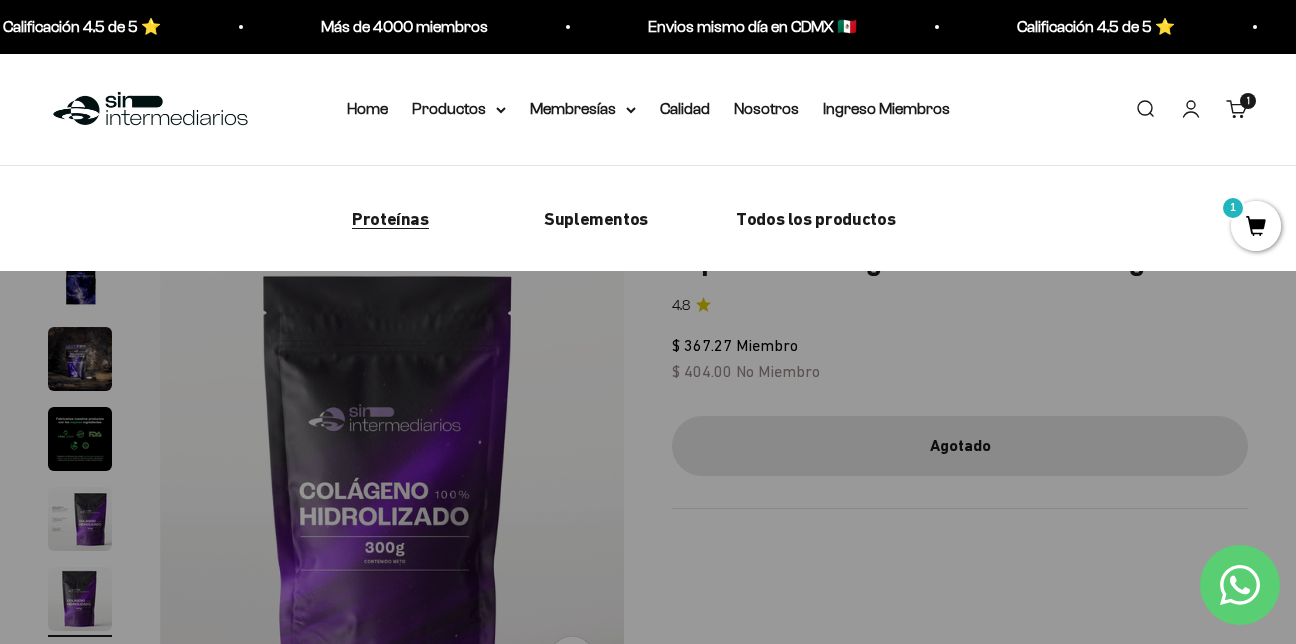 click on "Proteínas" at bounding box center [390, 217] 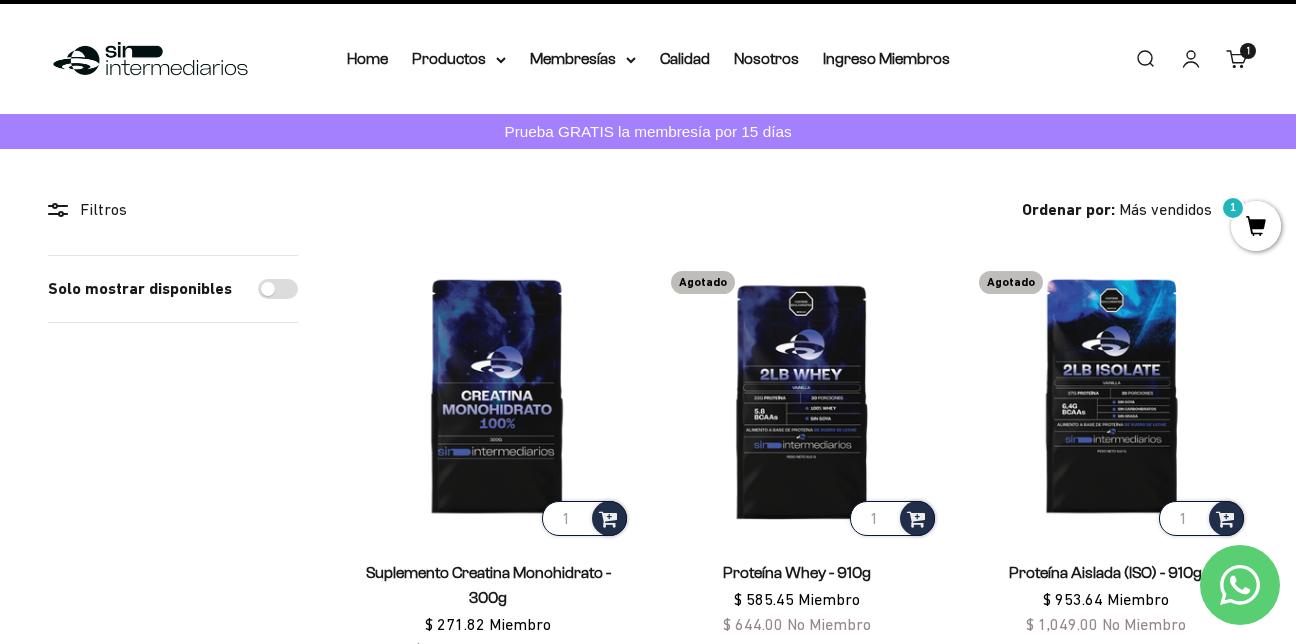 scroll, scrollTop: 0, scrollLeft: 0, axis: both 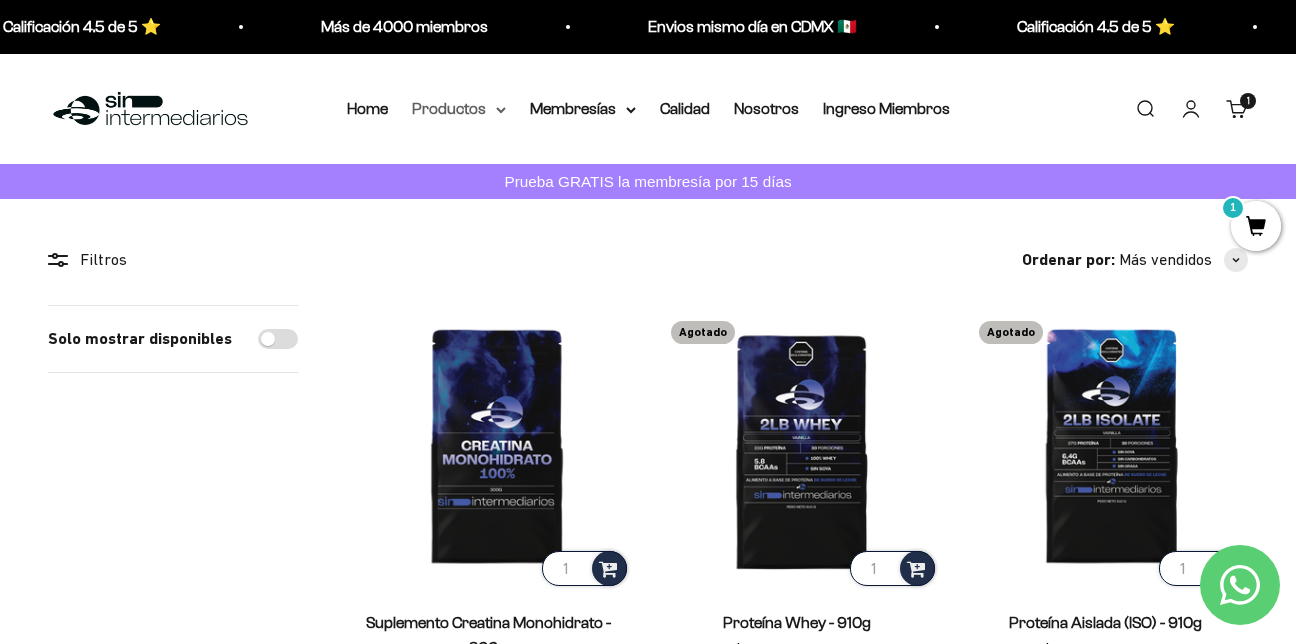 click on "Productos" at bounding box center [459, 109] 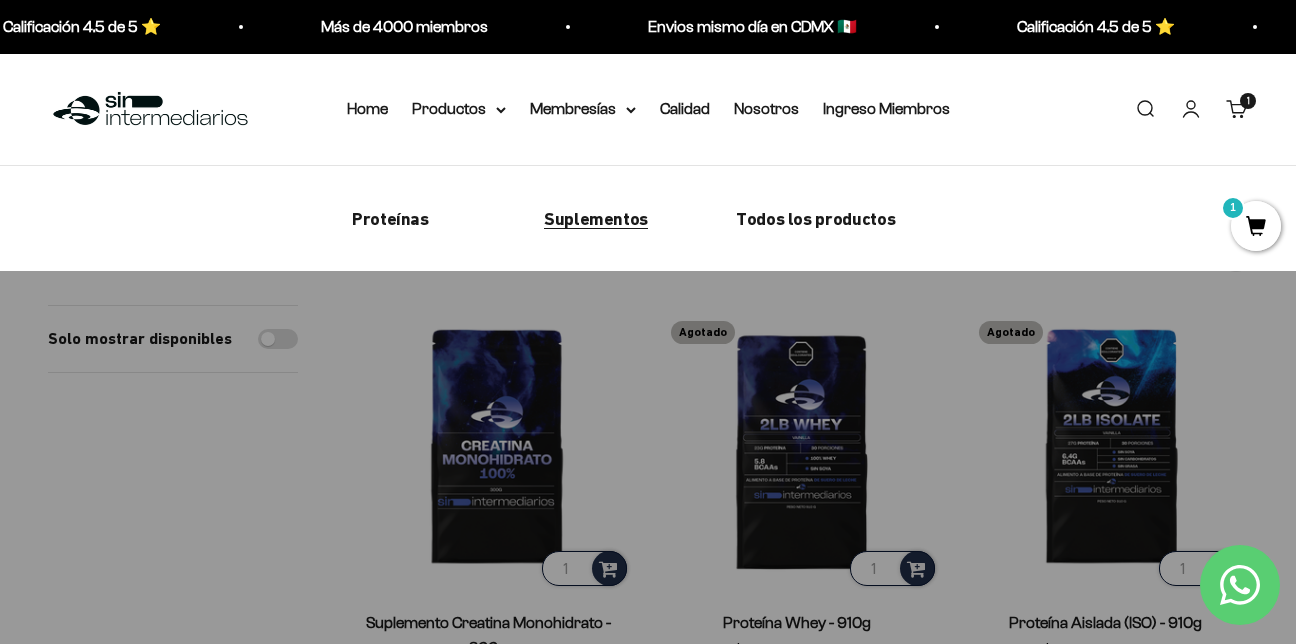 click on "Suplementos" at bounding box center (596, 217) 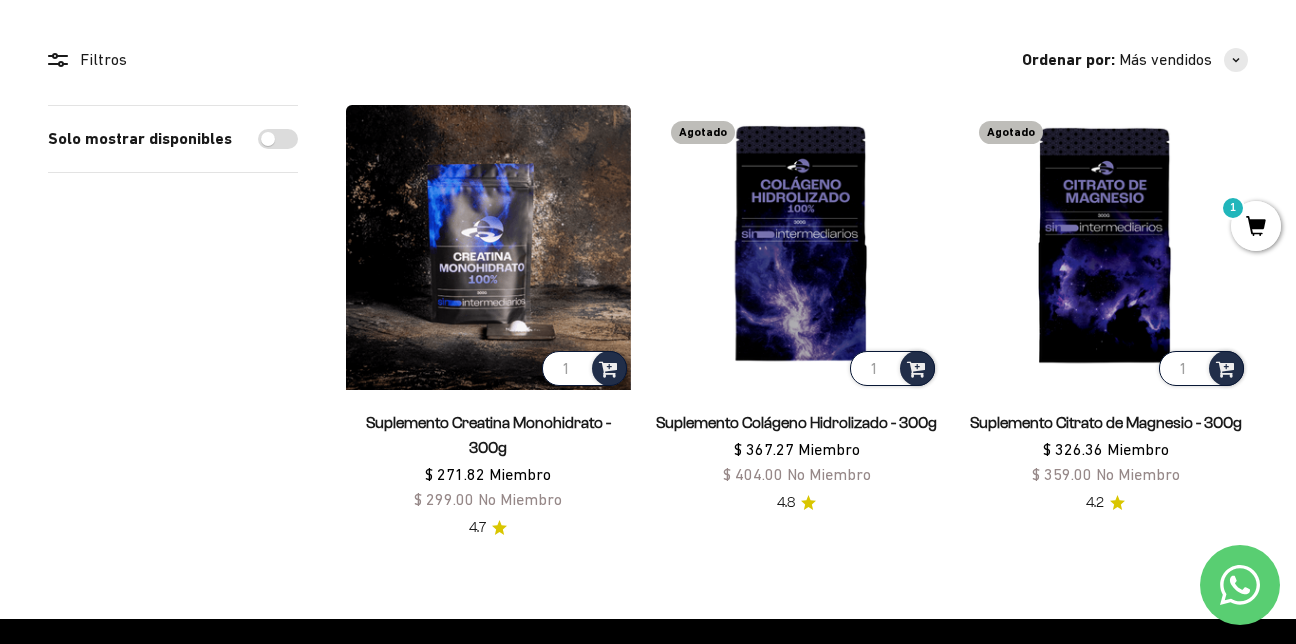 scroll, scrollTop: 0, scrollLeft: 0, axis: both 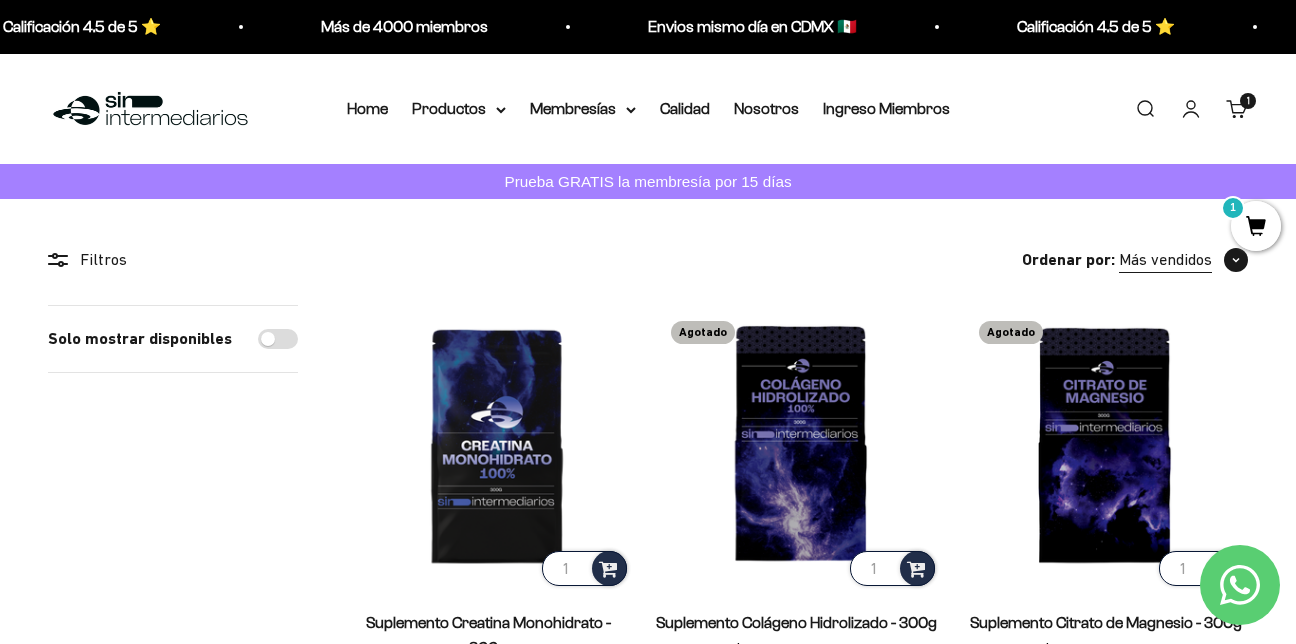 click at bounding box center [1236, 260] 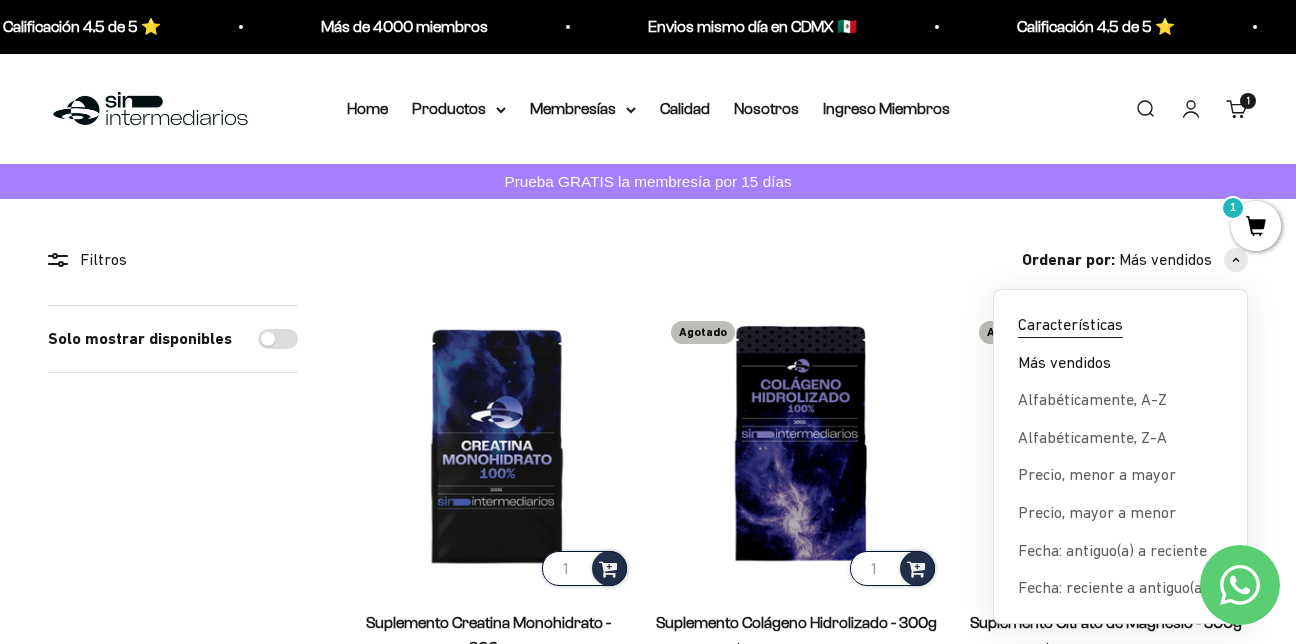 click on "Características" at bounding box center (1070, 325) 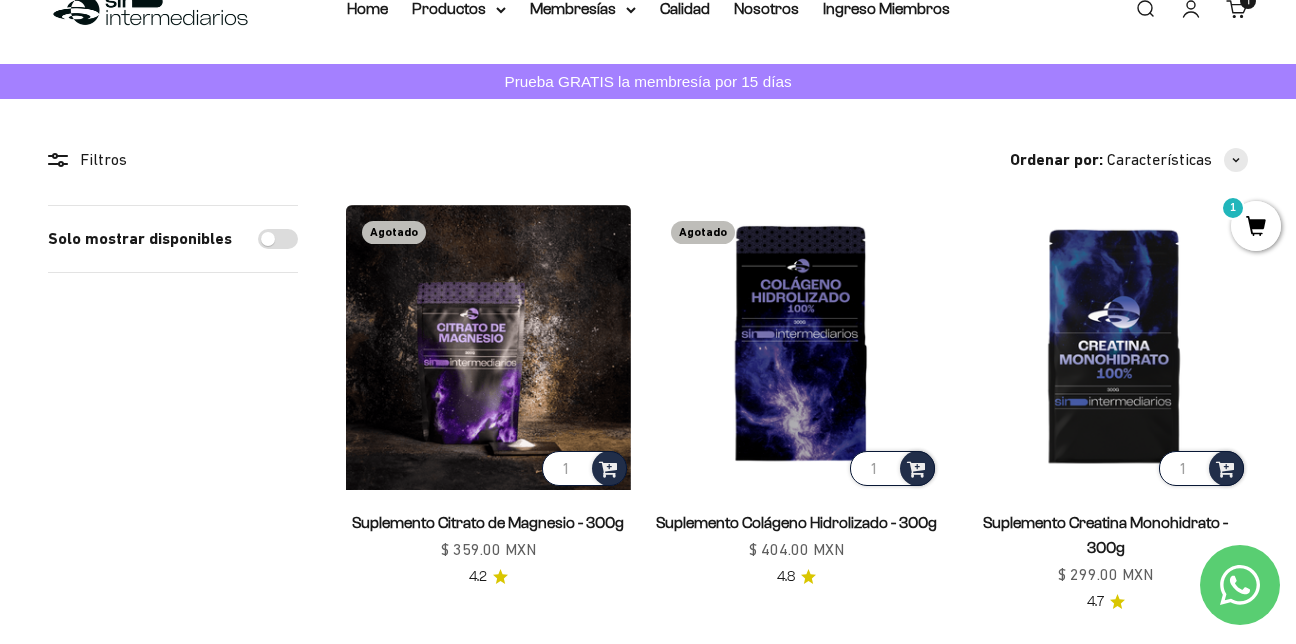 scroll, scrollTop: 0, scrollLeft: 0, axis: both 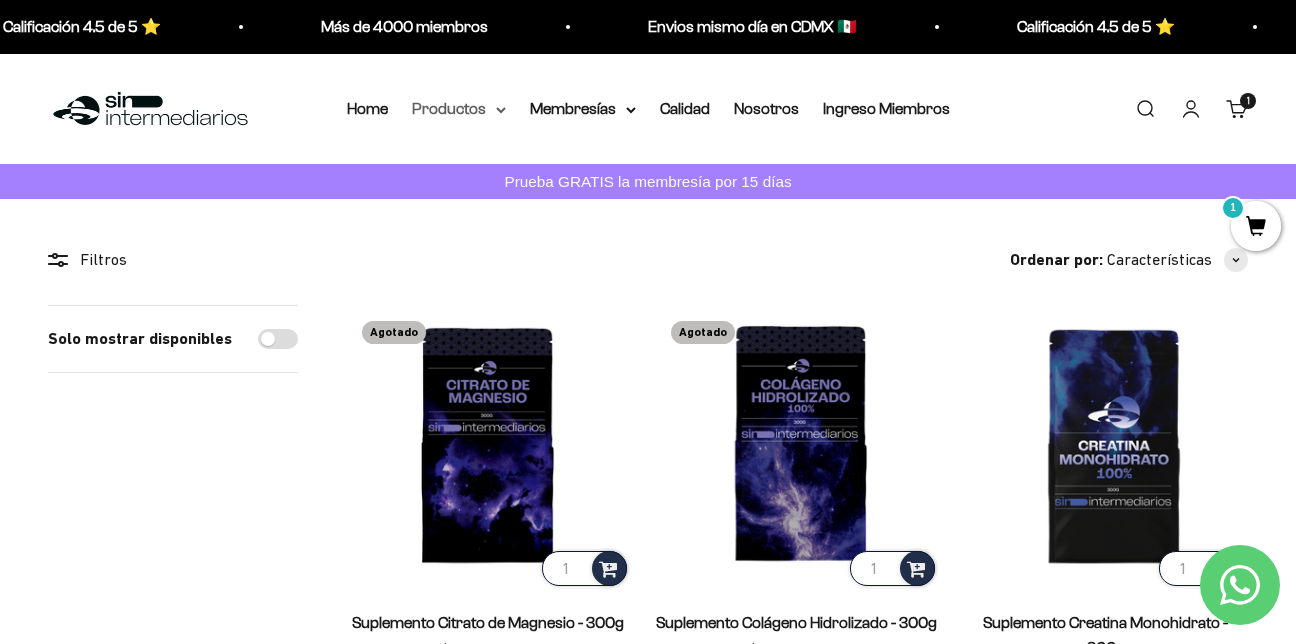 click on "Productos" at bounding box center [459, 109] 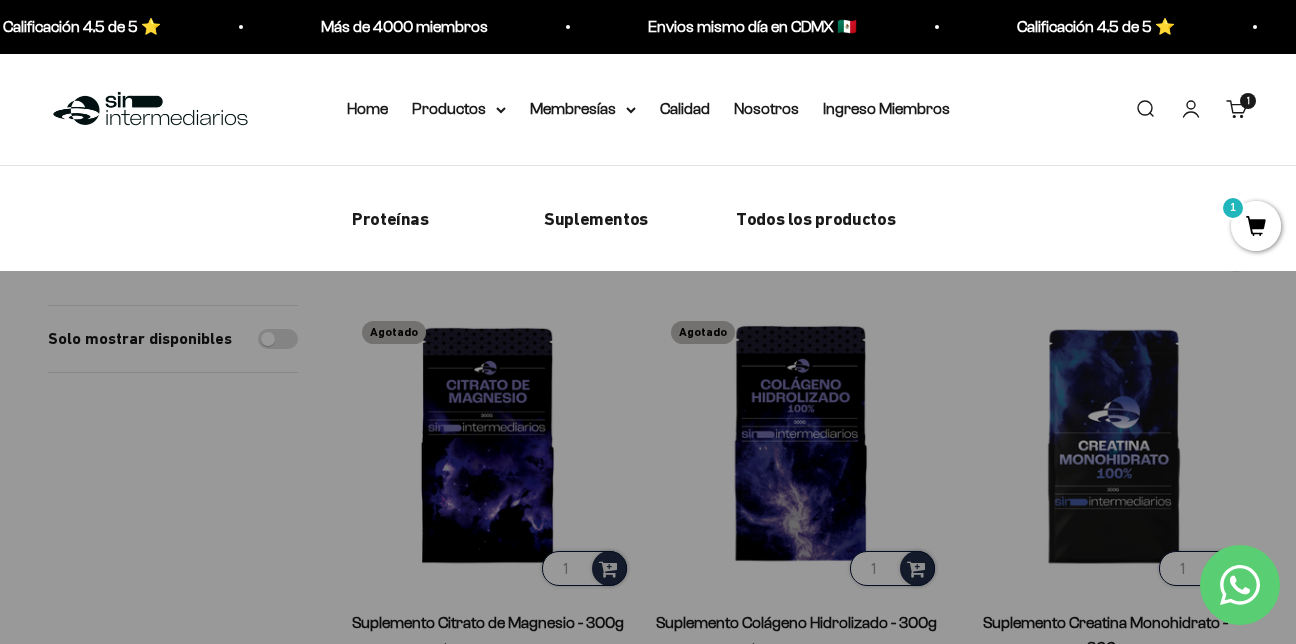 click on "Todos los productos" at bounding box center [815, 217] 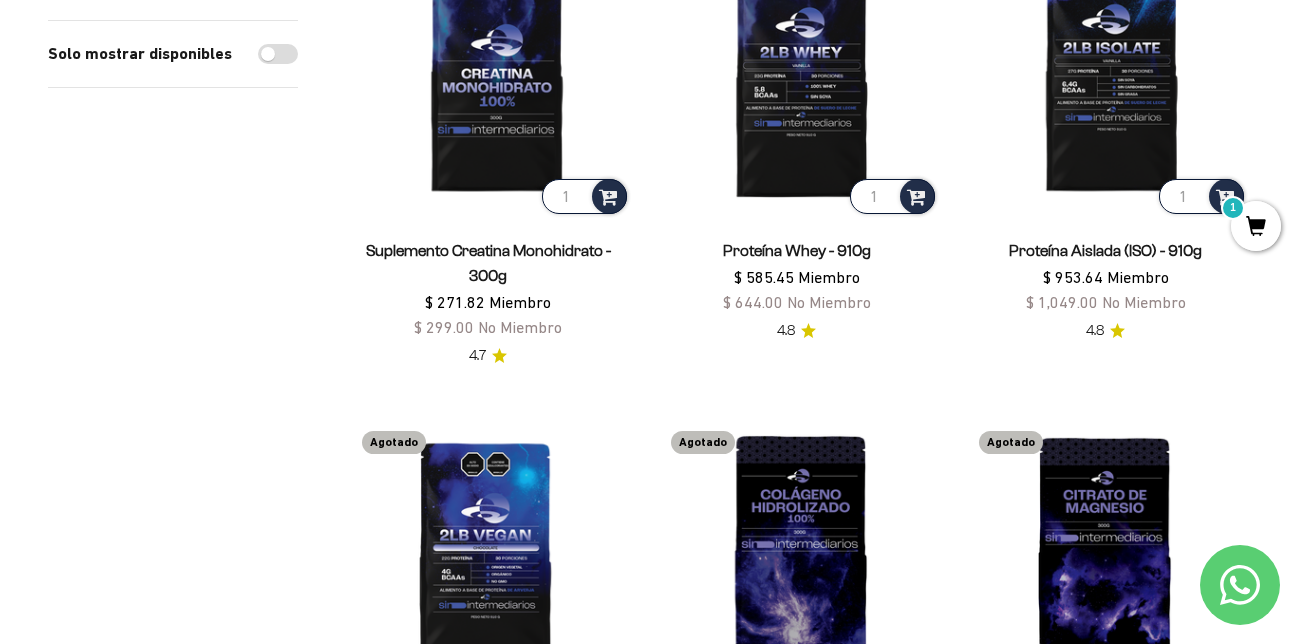 scroll, scrollTop: 300, scrollLeft: 0, axis: vertical 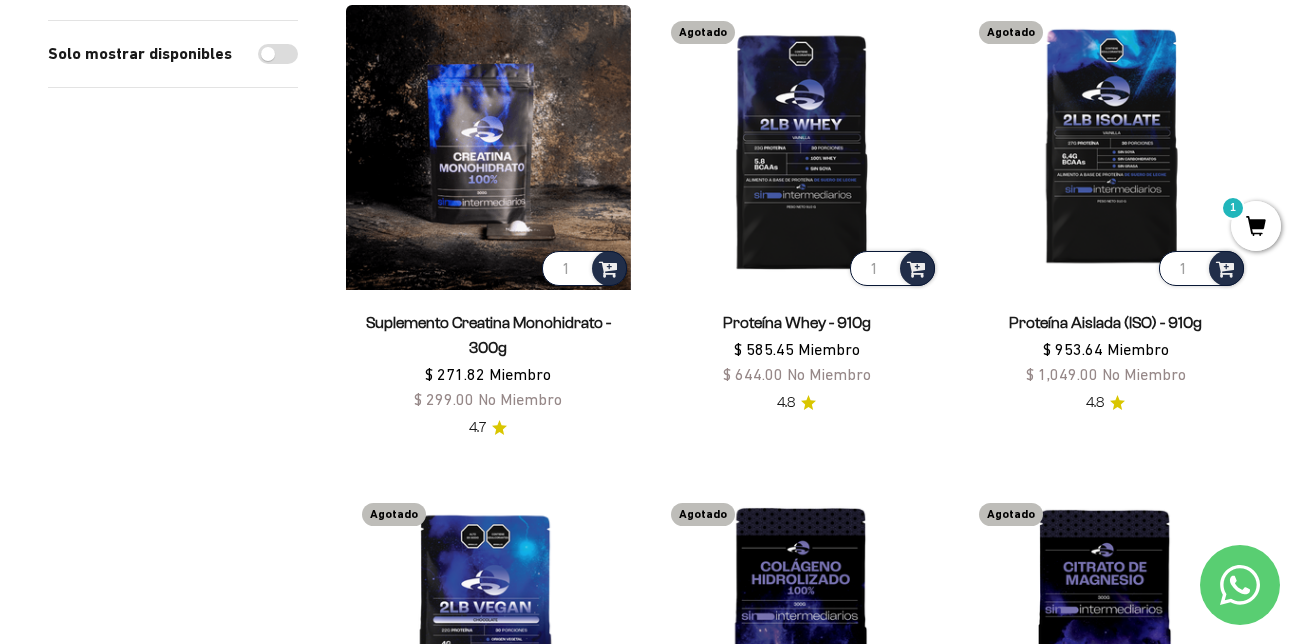 click at bounding box center (488, 147) 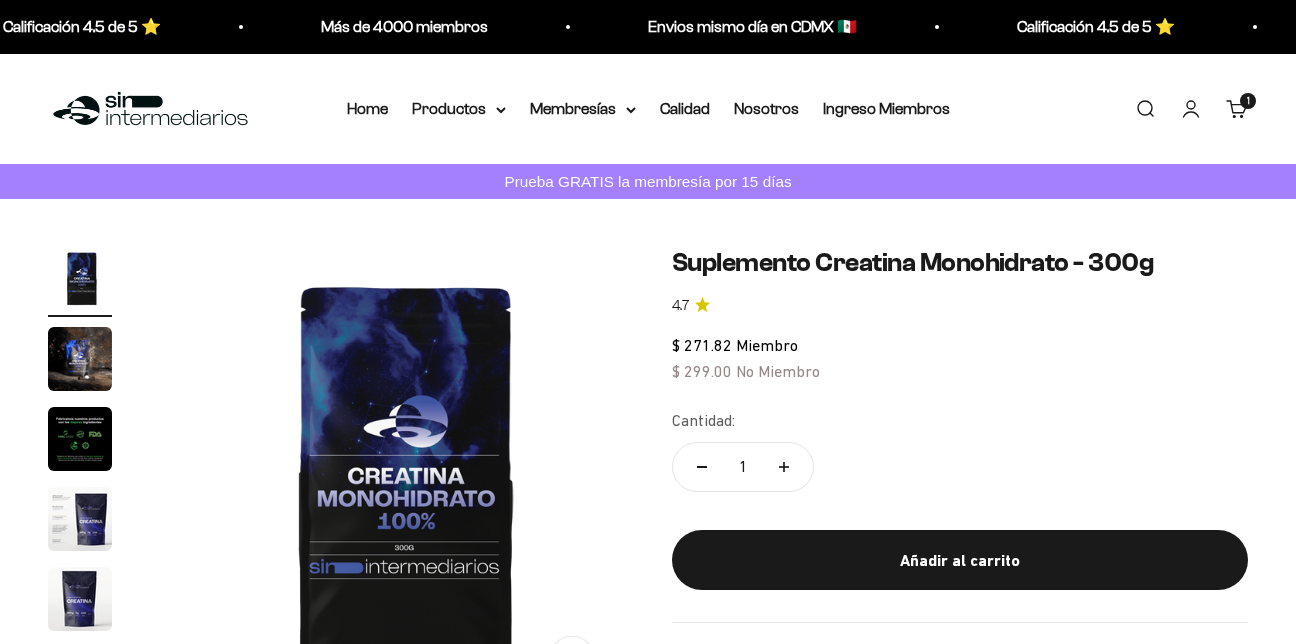 scroll, scrollTop: 0, scrollLeft: 0, axis: both 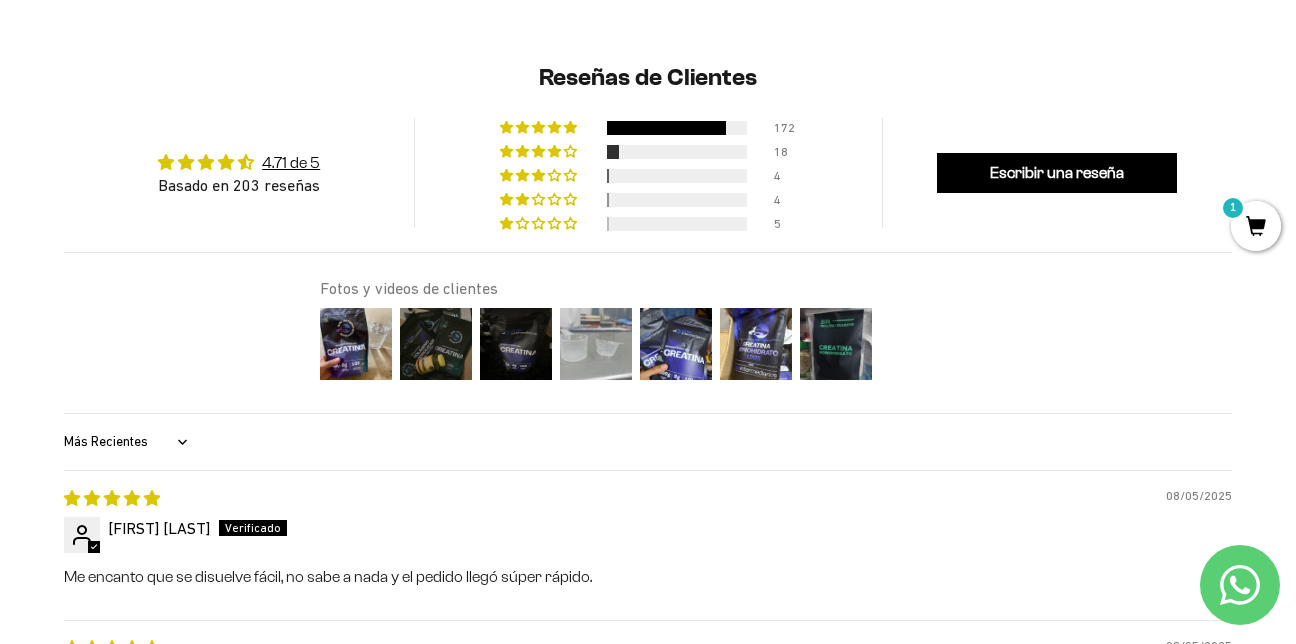 click at bounding box center (596, 344) 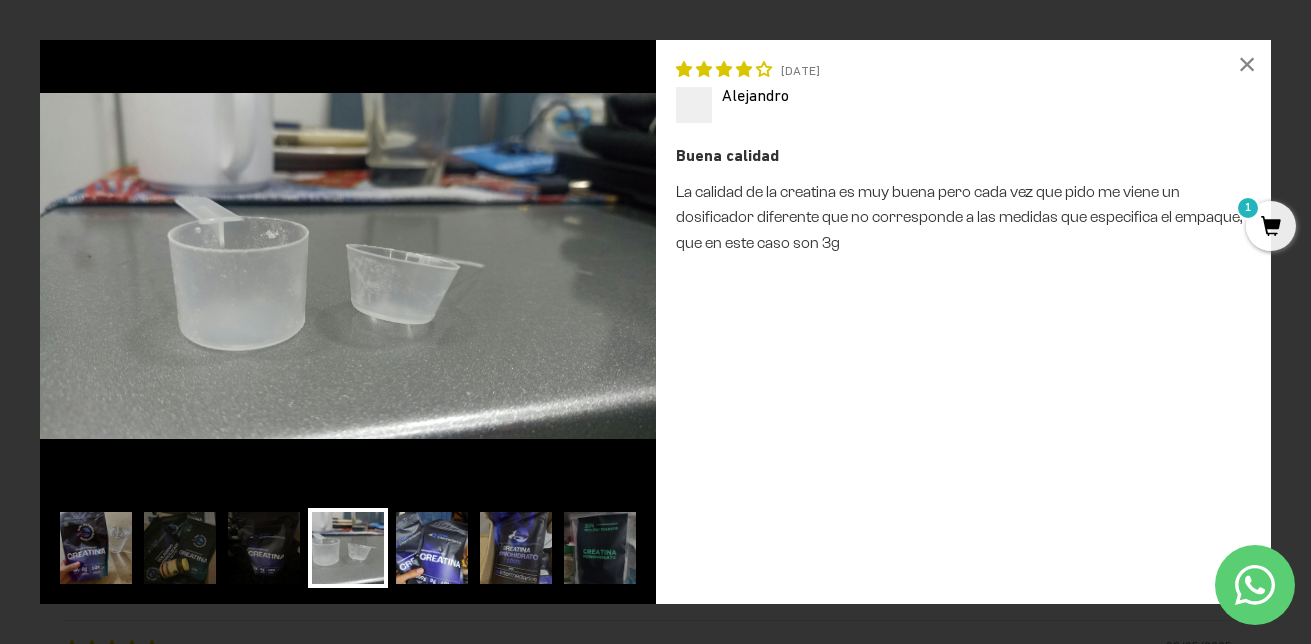 click at bounding box center (432, 548) 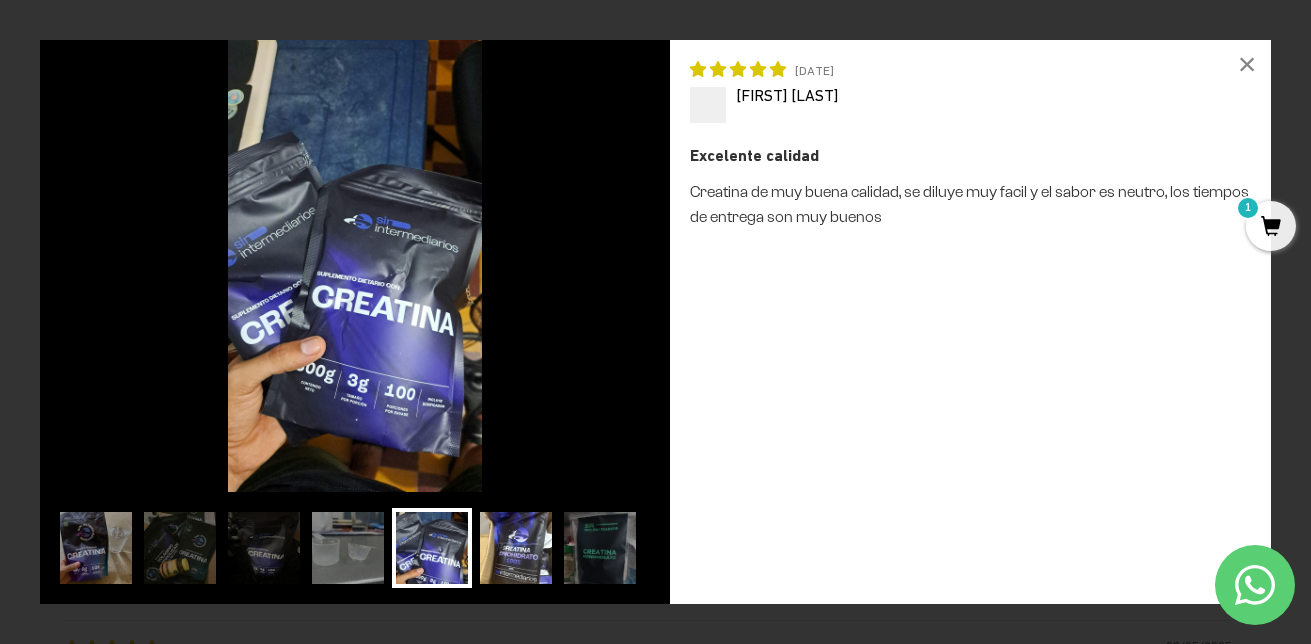 click at bounding box center [516, 548] 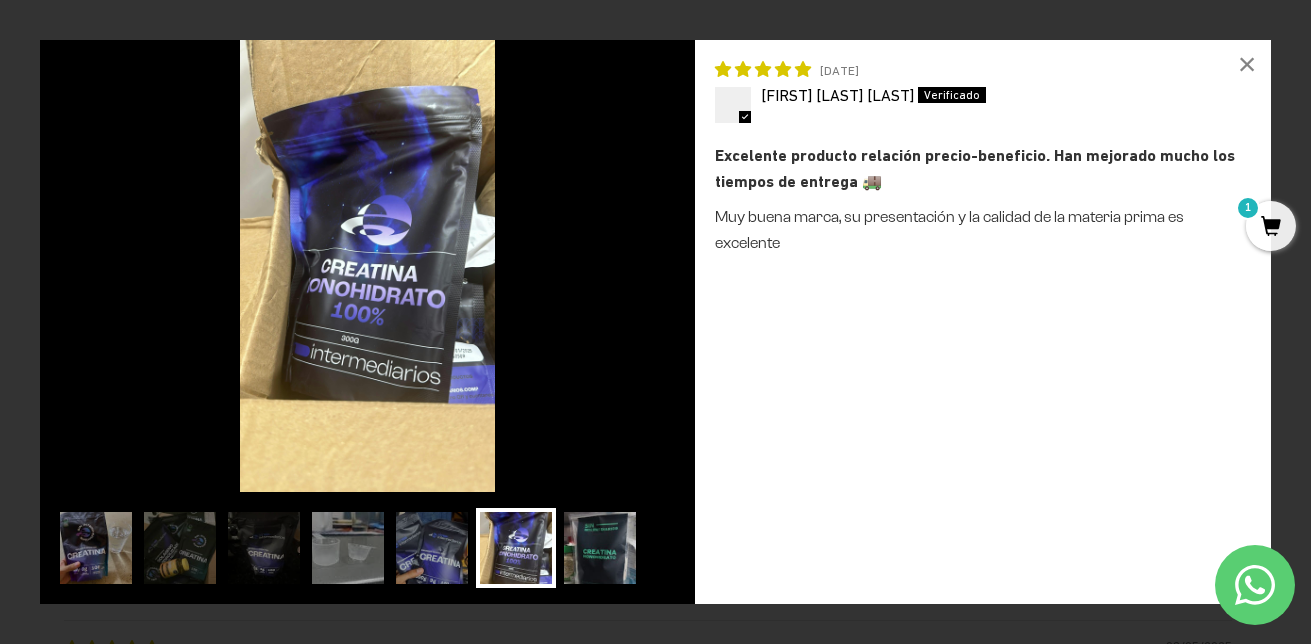 click at bounding box center (600, 548) 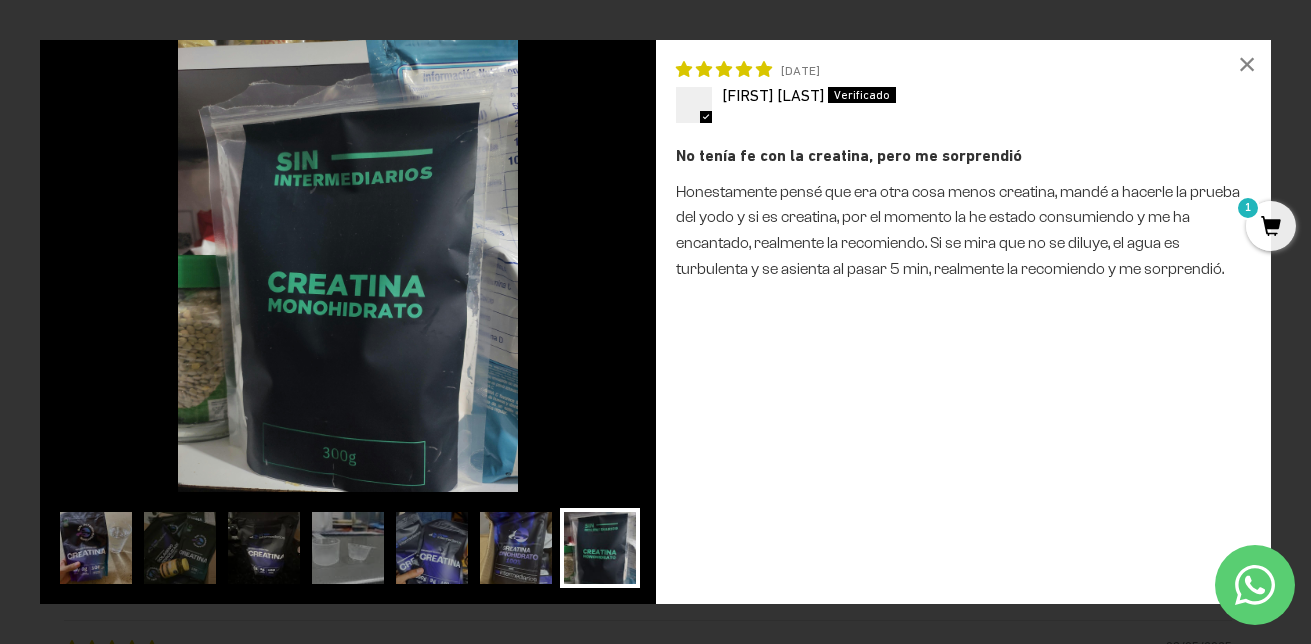 click at bounding box center (264, 548) 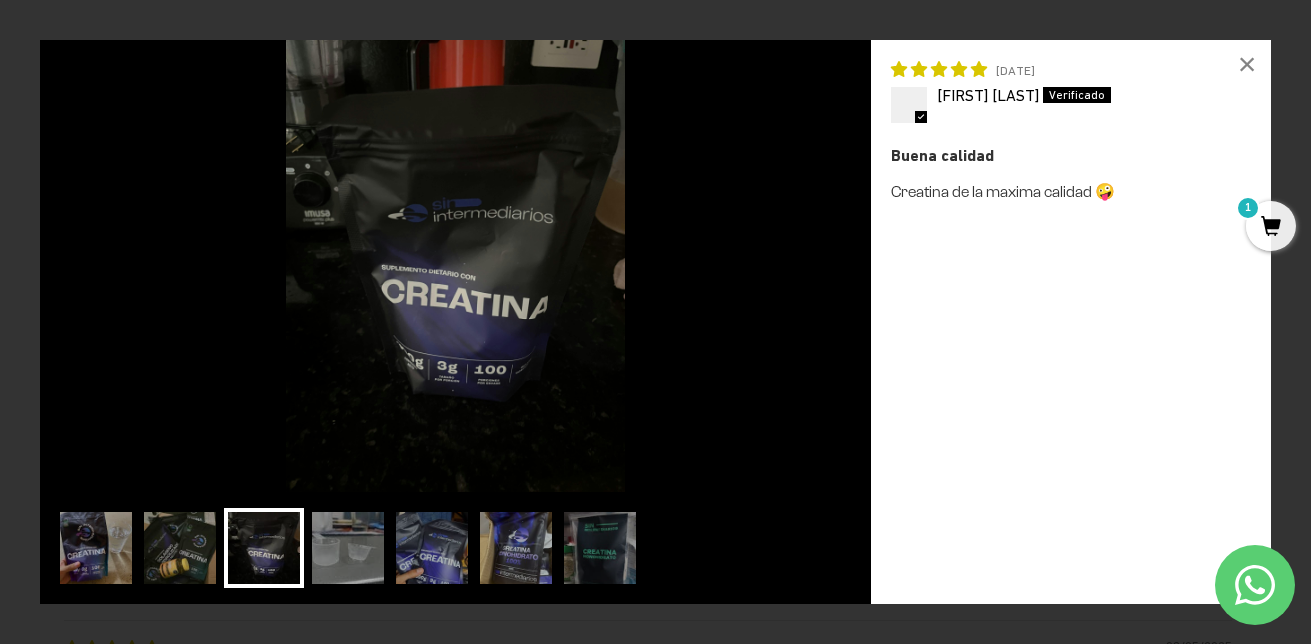 click at bounding box center [180, 548] 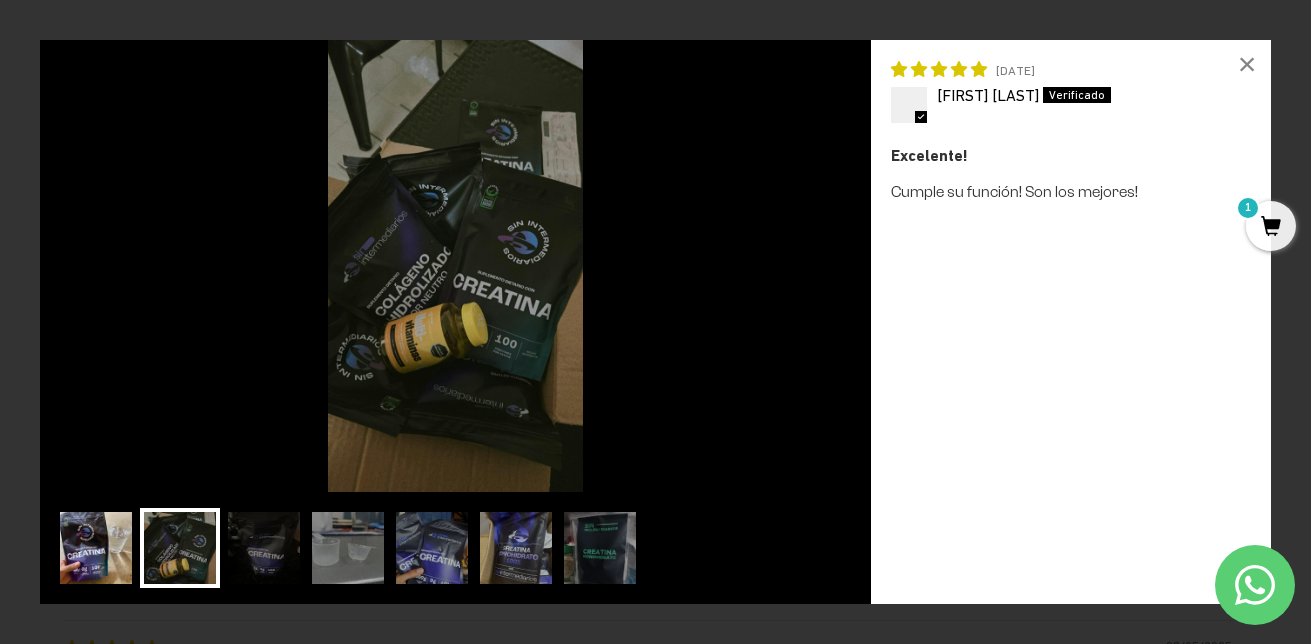 click at bounding box center (96, 548) 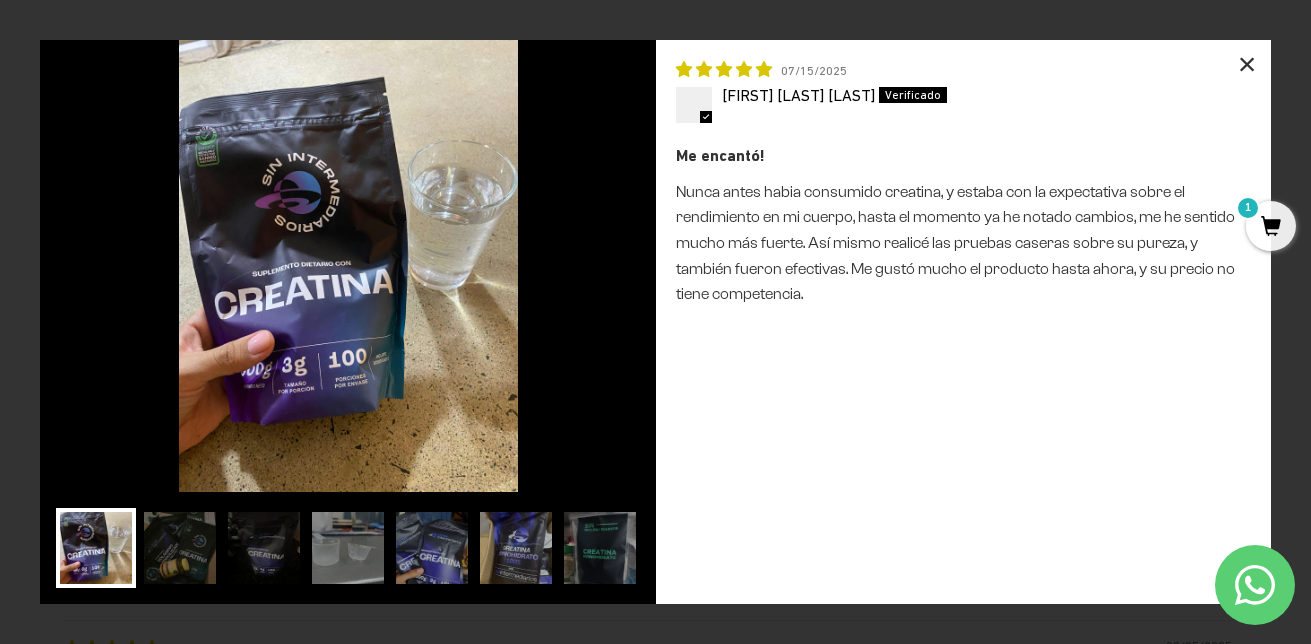 click on "×" at bounding box center [1247, 64] 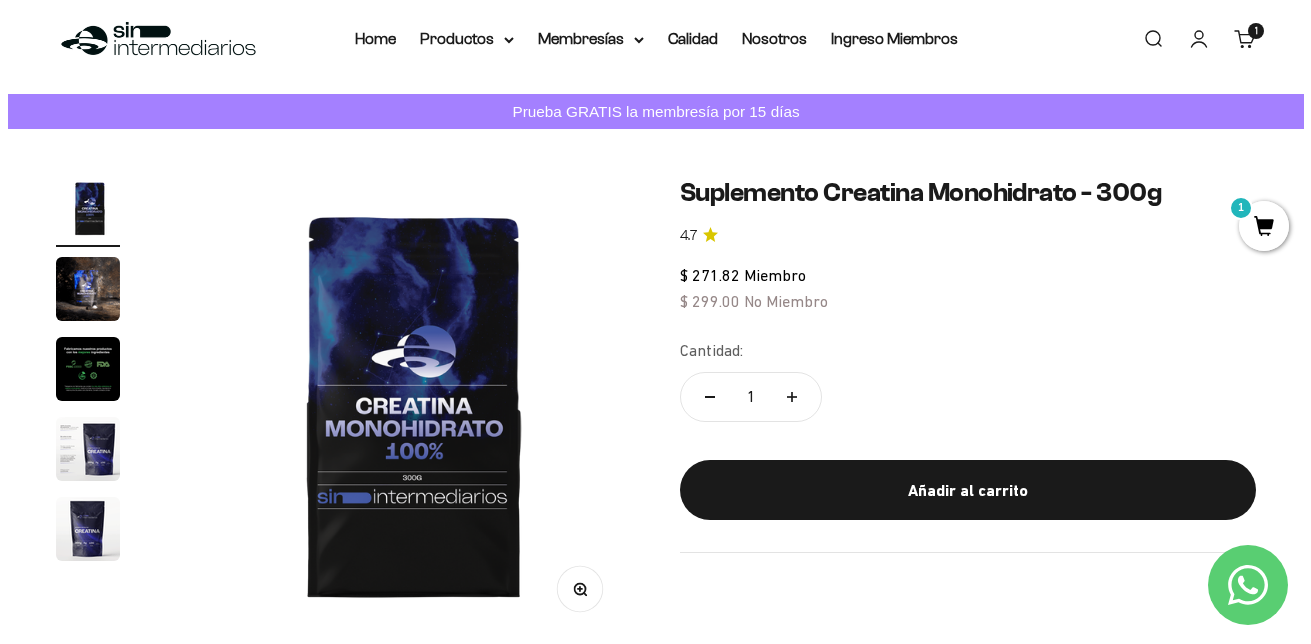 scroll, scrollTop: 0, scrollLeft: 0, axis: both 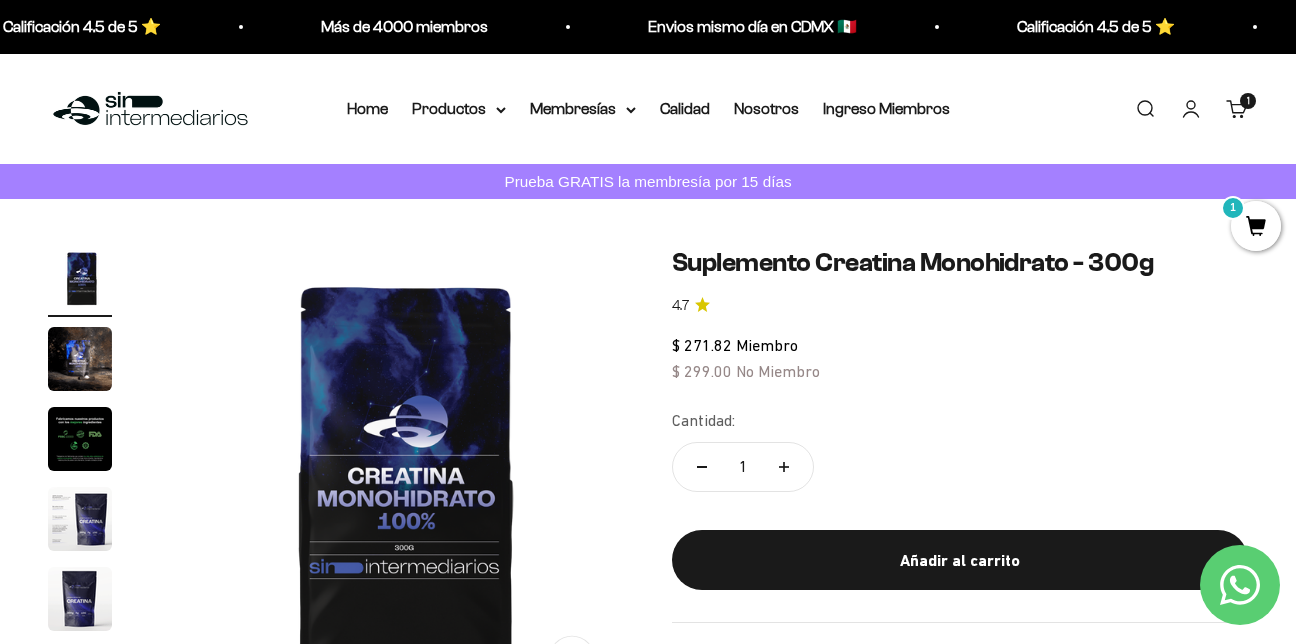 click on "1 artículo
1" at bounding box center (1248, 101) 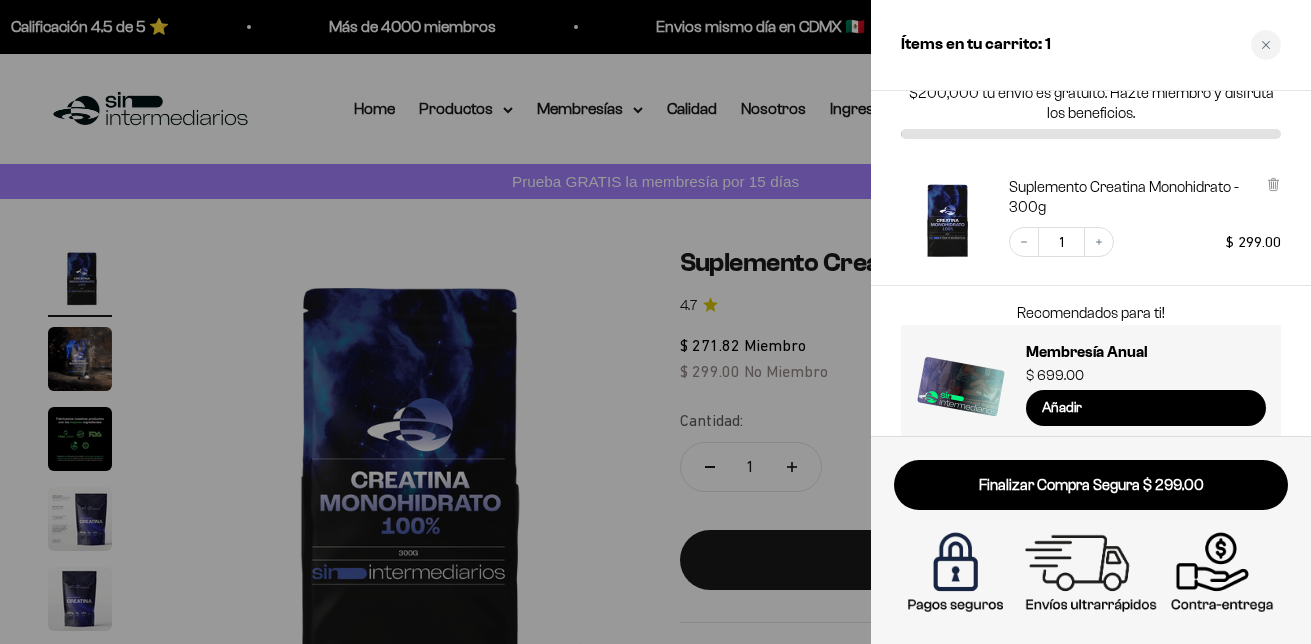 scroll, scrollTop: 70, scrollLeft: 0, axis: vertical 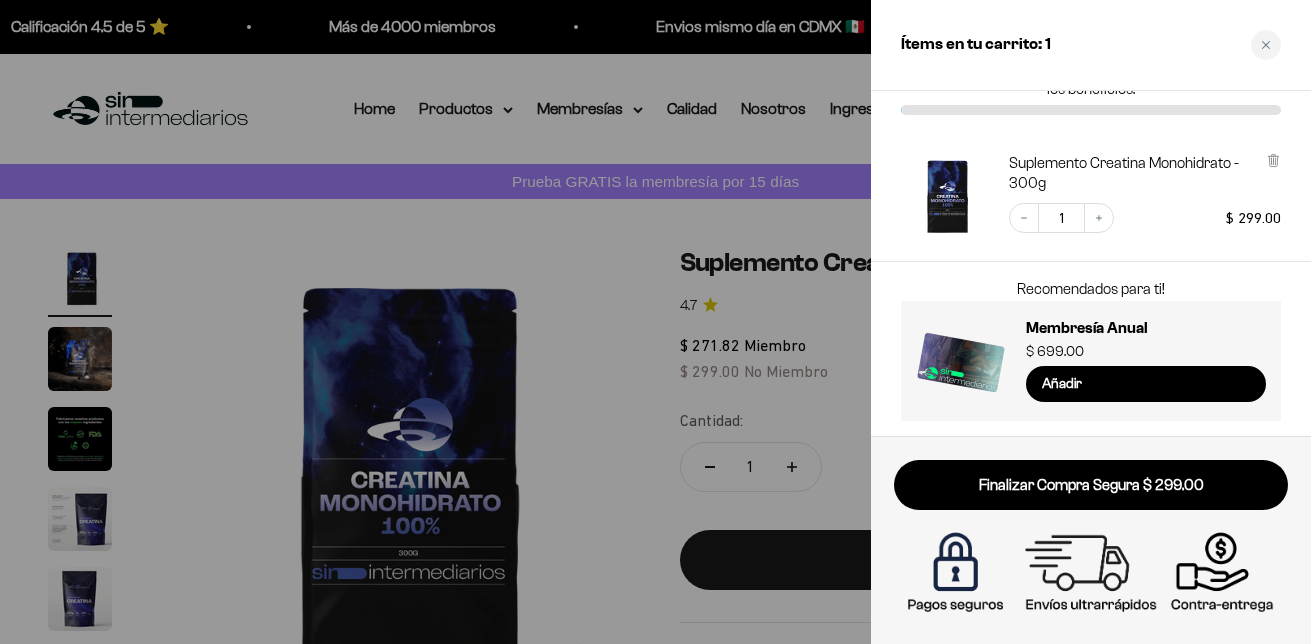 click on "Finalizar Compra Segura $ 299.00" at bounding box center (1091, 485) 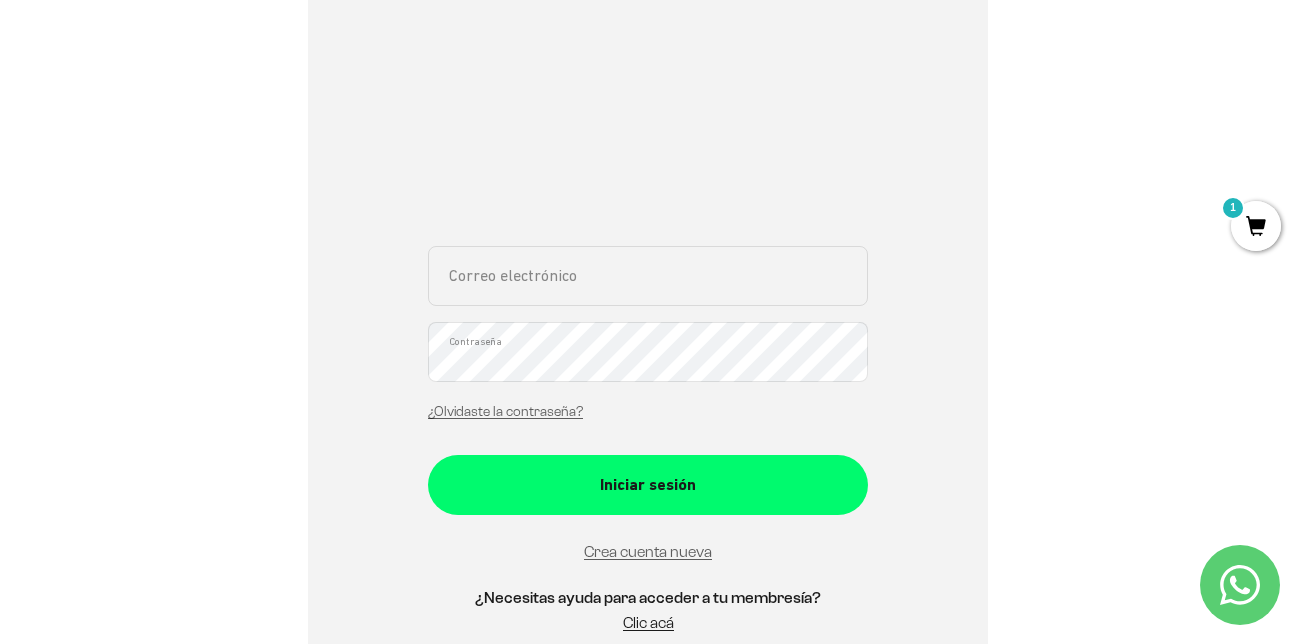 scroll, scrollTop: 300, scrollLeft: 0, axis: vertical 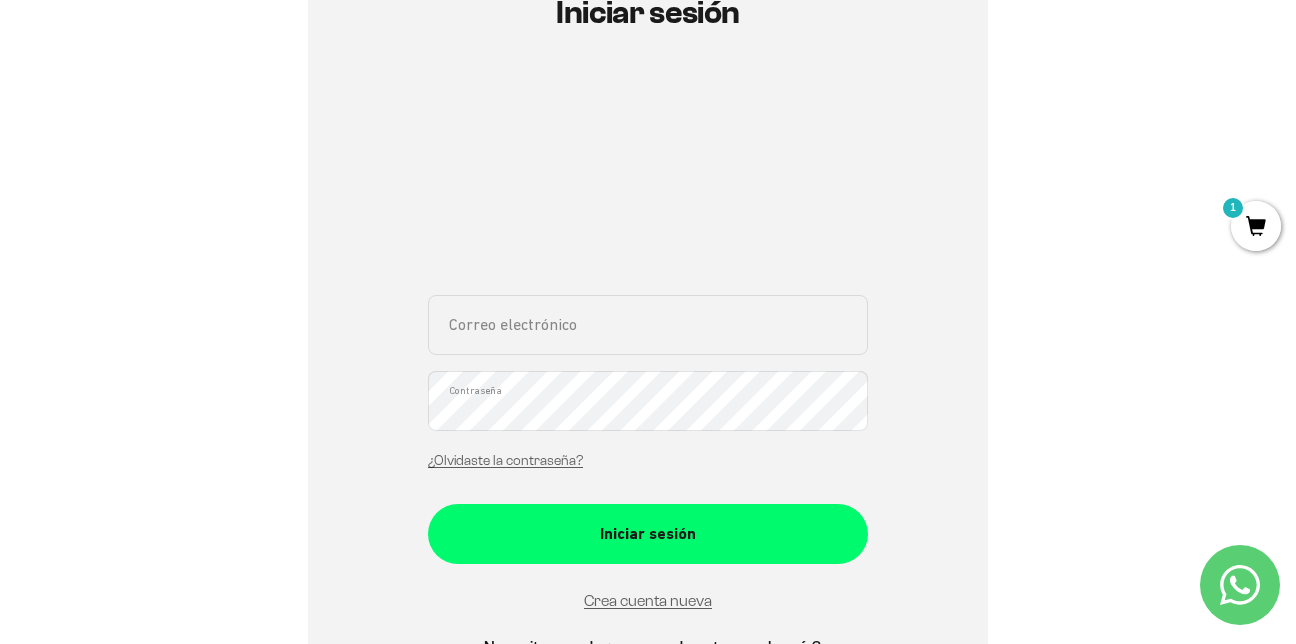 click on "Correo electrónico" at bounding box center (648, 325) 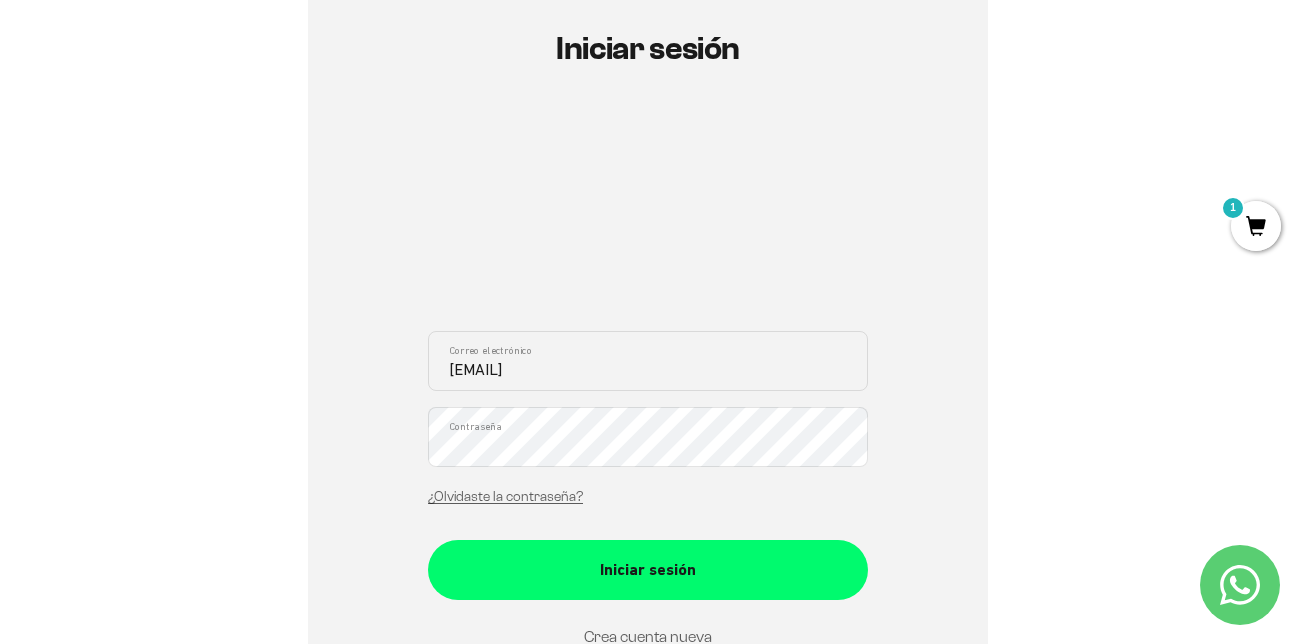 scroll, scrollTop: 300, scrollLeft: 0, axis: vertical 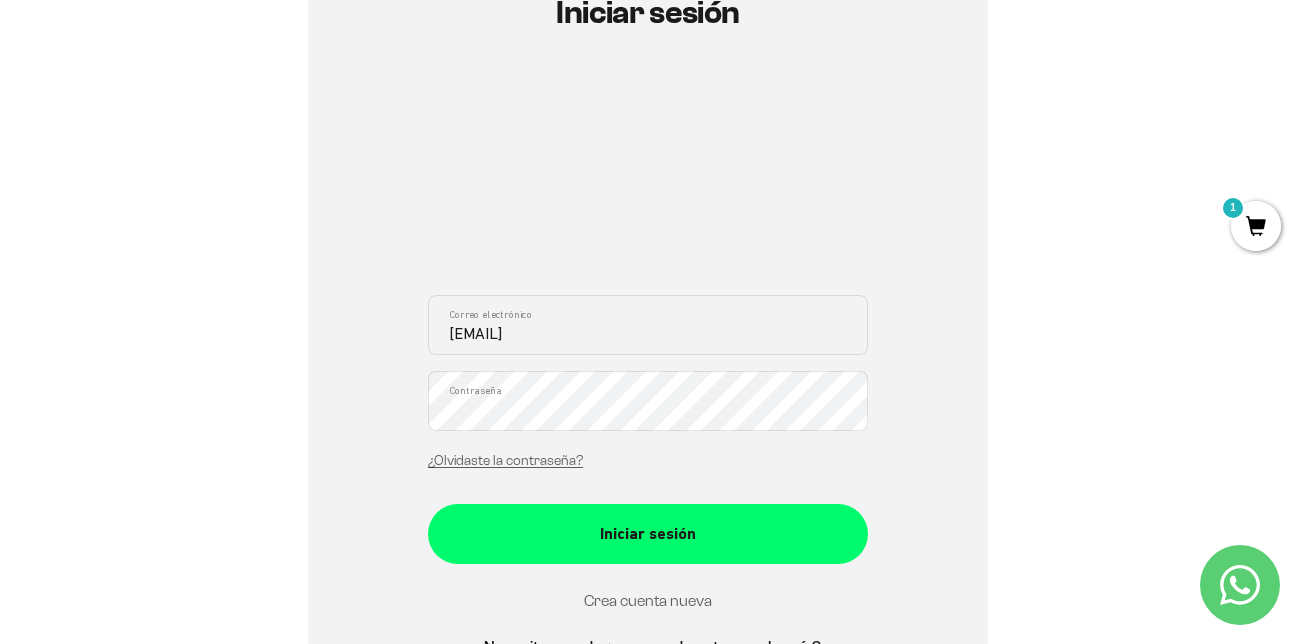 click on "Crea cuenta nueva" at bounding box center [648, 600] 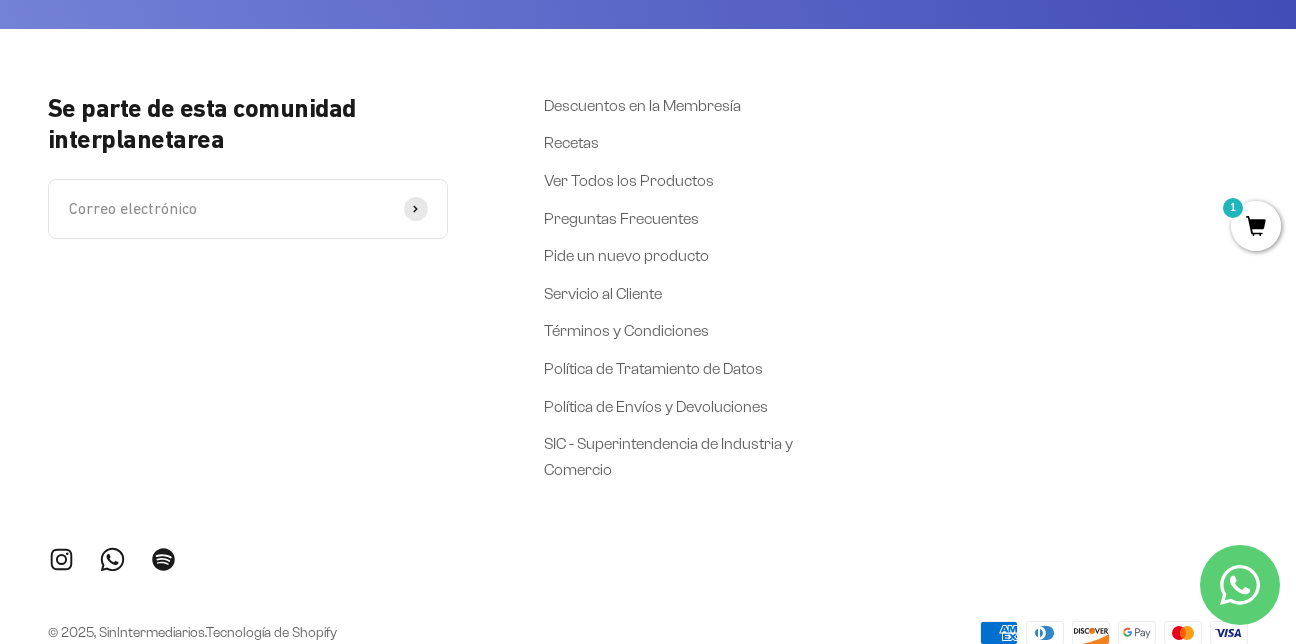 scroll, scrollTop: 1800, scrollLeft: 0, axis: vertical 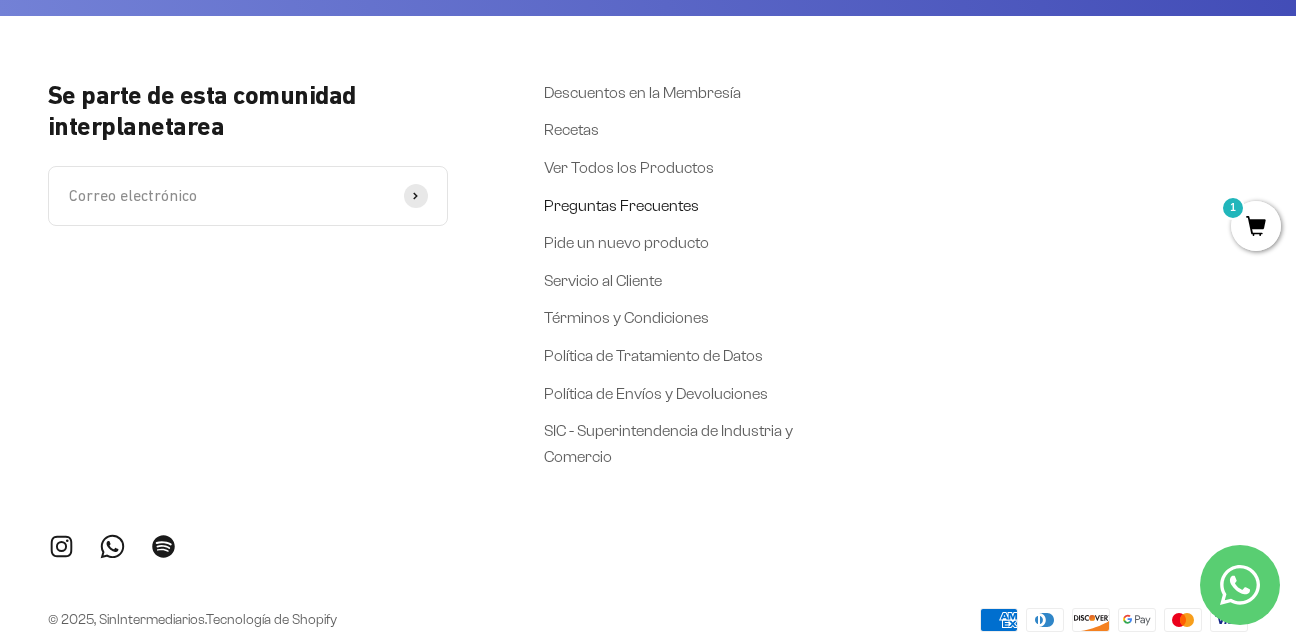 click on "Preguntas Frecuentes" at bounding box center (621, 206) 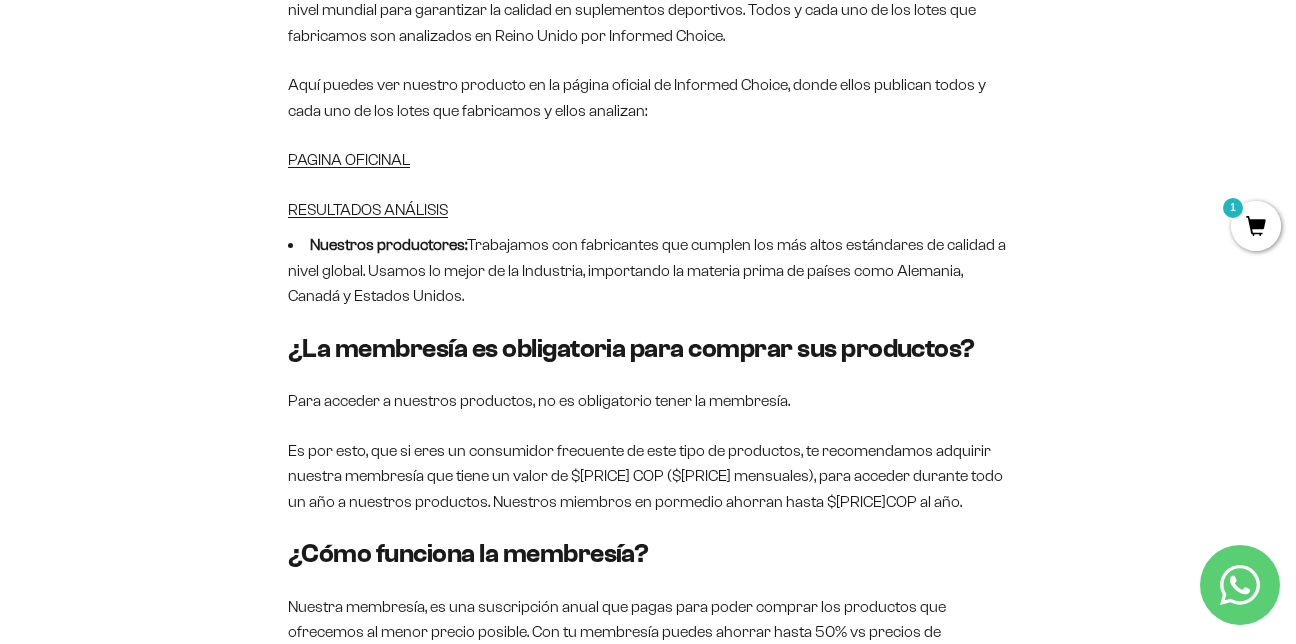 scroll, scrollTop: 600, scrollLeft: 0, axis: vertical 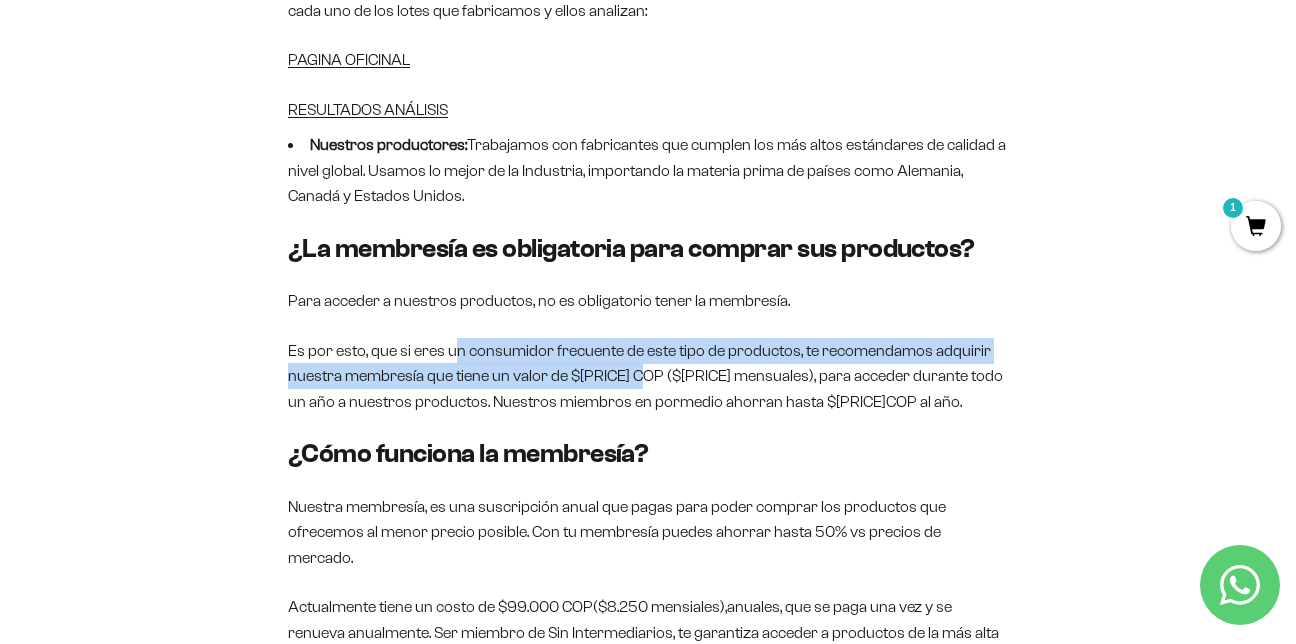 drag, startPoint x: 465, startPoint y: 356, endPoint x: 721, endPoint y: 378, distance: 256.94357 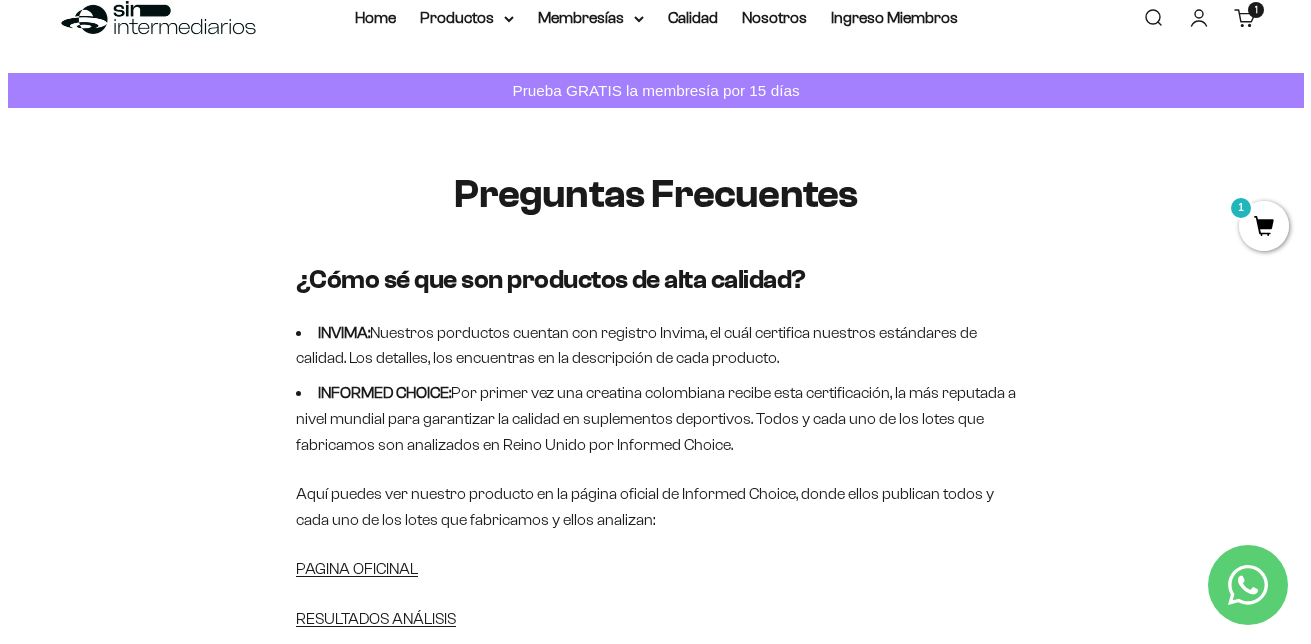 scroll, scrollTop: 0, scrollLeft: 0, axis: both 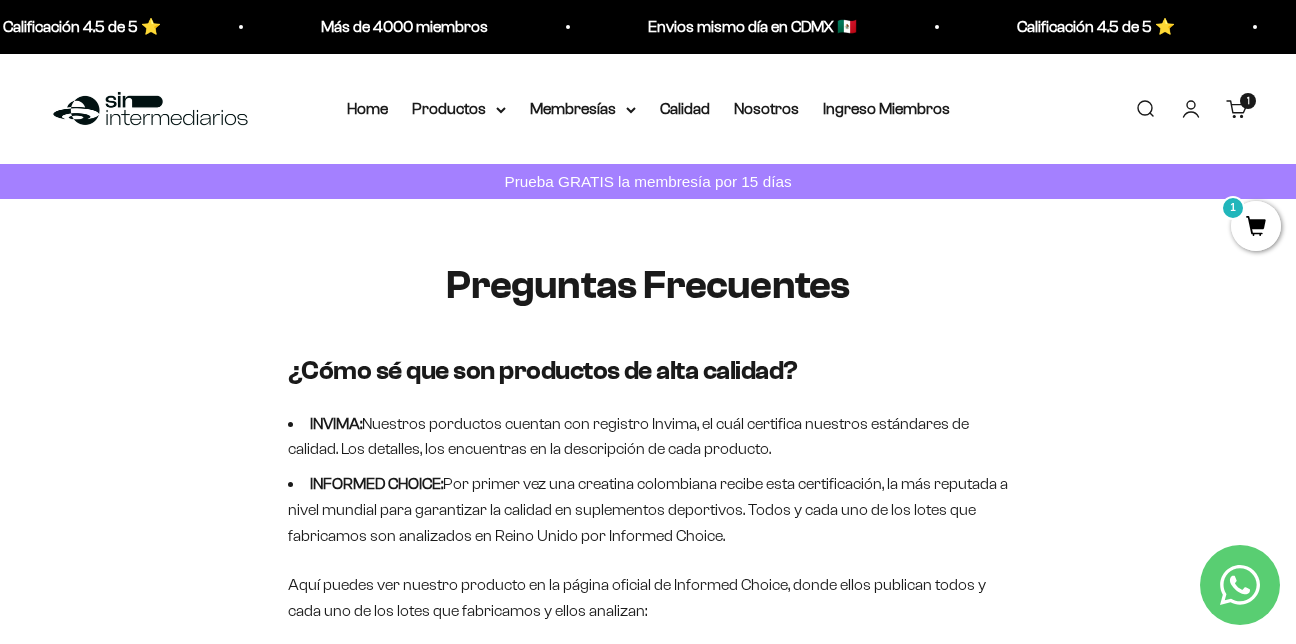 click on "1 artículo
1" at bounding box center [1248, 101] 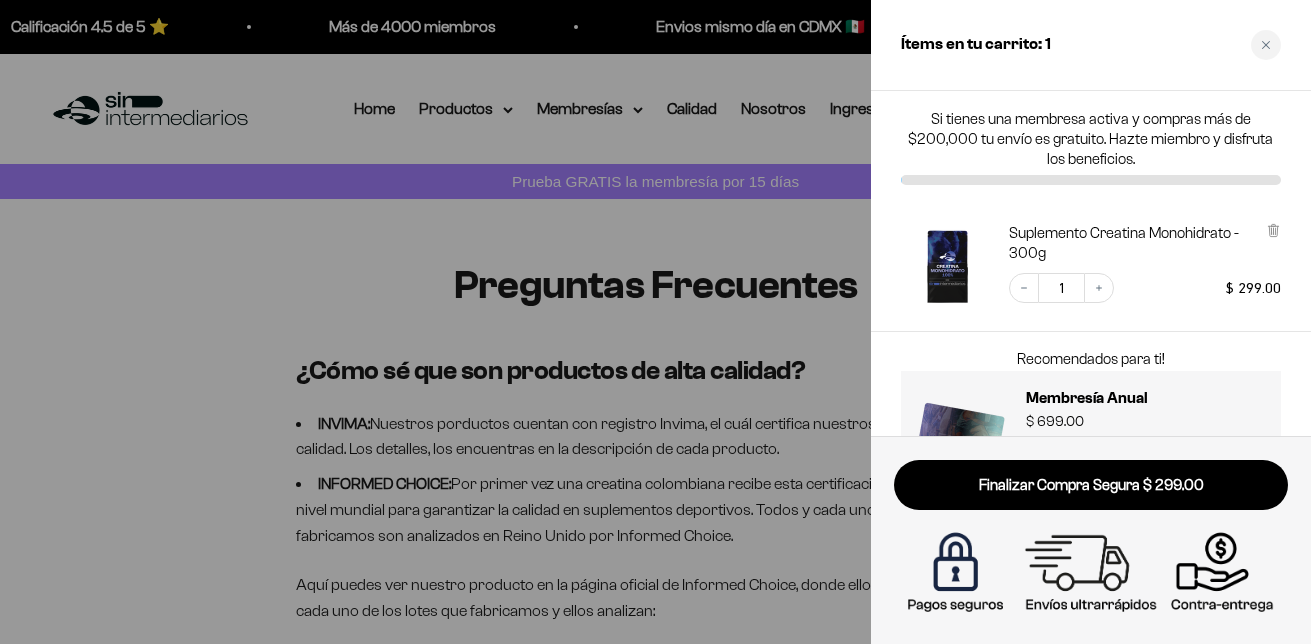 click on "Finalizar Compra Segura $ 299.00" at bounding box center [1091, 485] 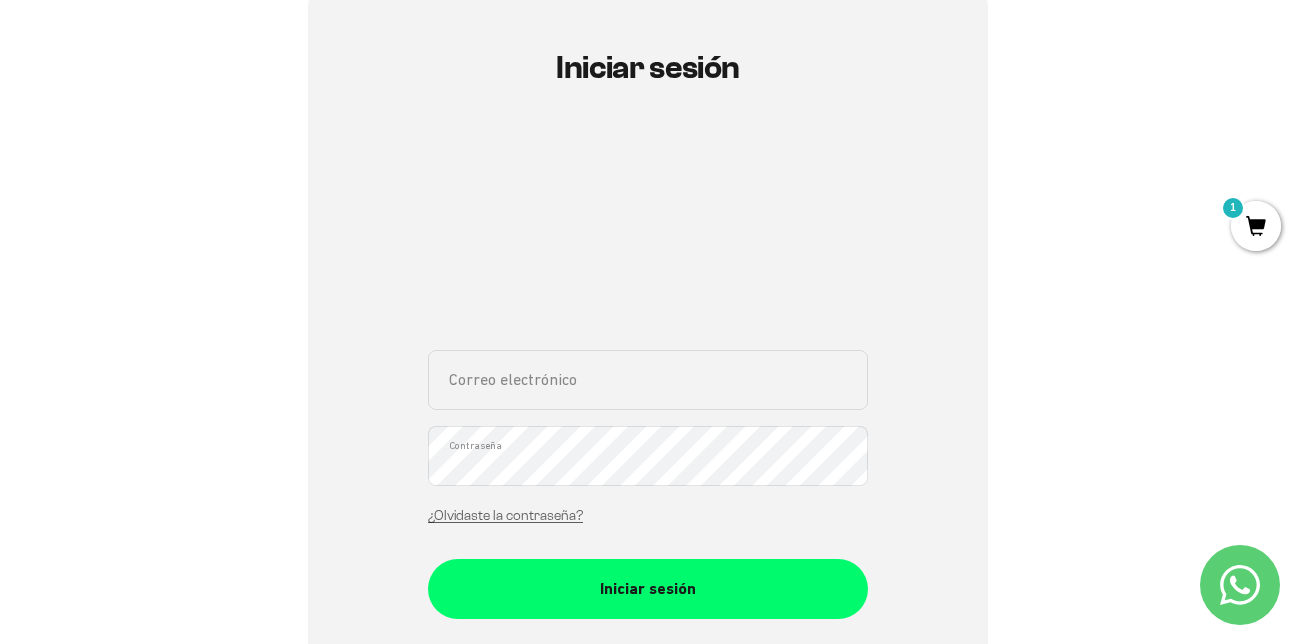 scroll, scrollTop: 200, scrollLeft: 0, axis: vertical 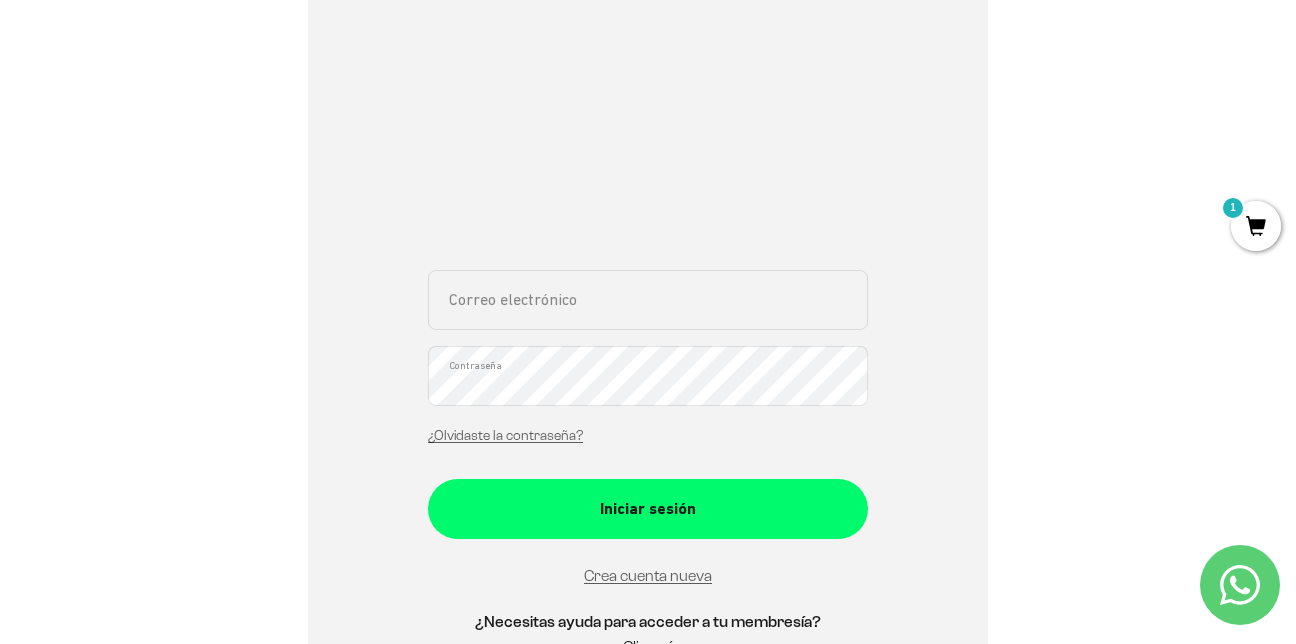 click on "Crea cuenta nueva" at bounding box center (648, 576) 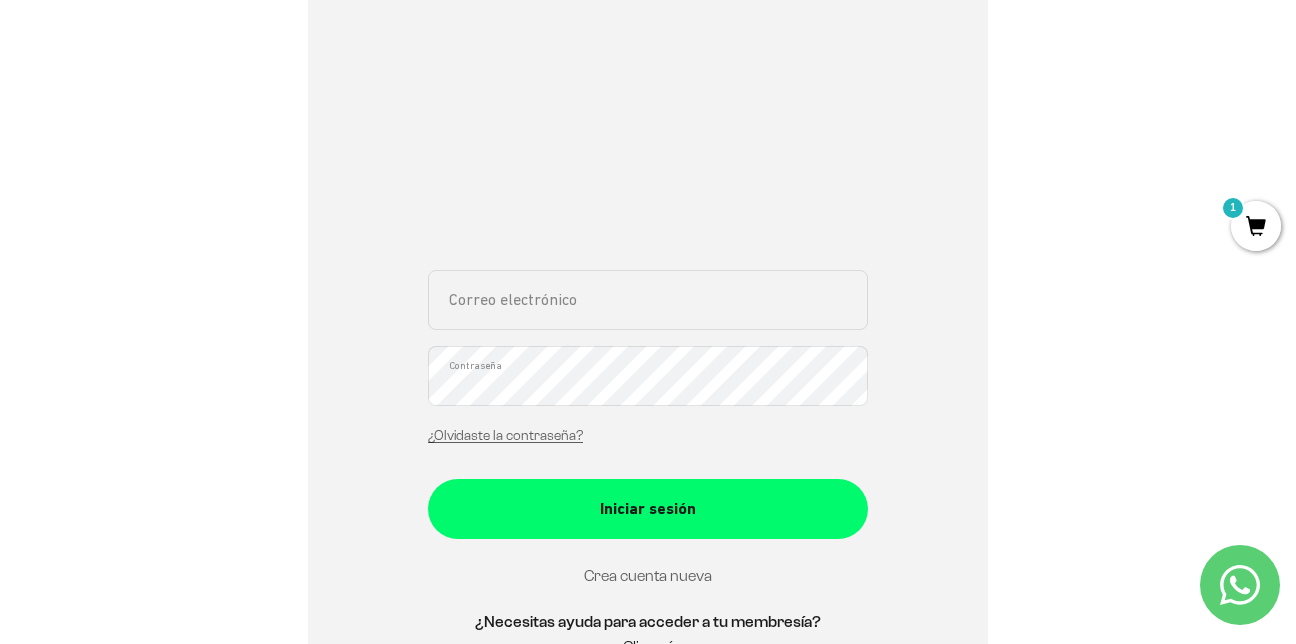 click on "Crea cuenta nueva" at bounding box center [648, 575] 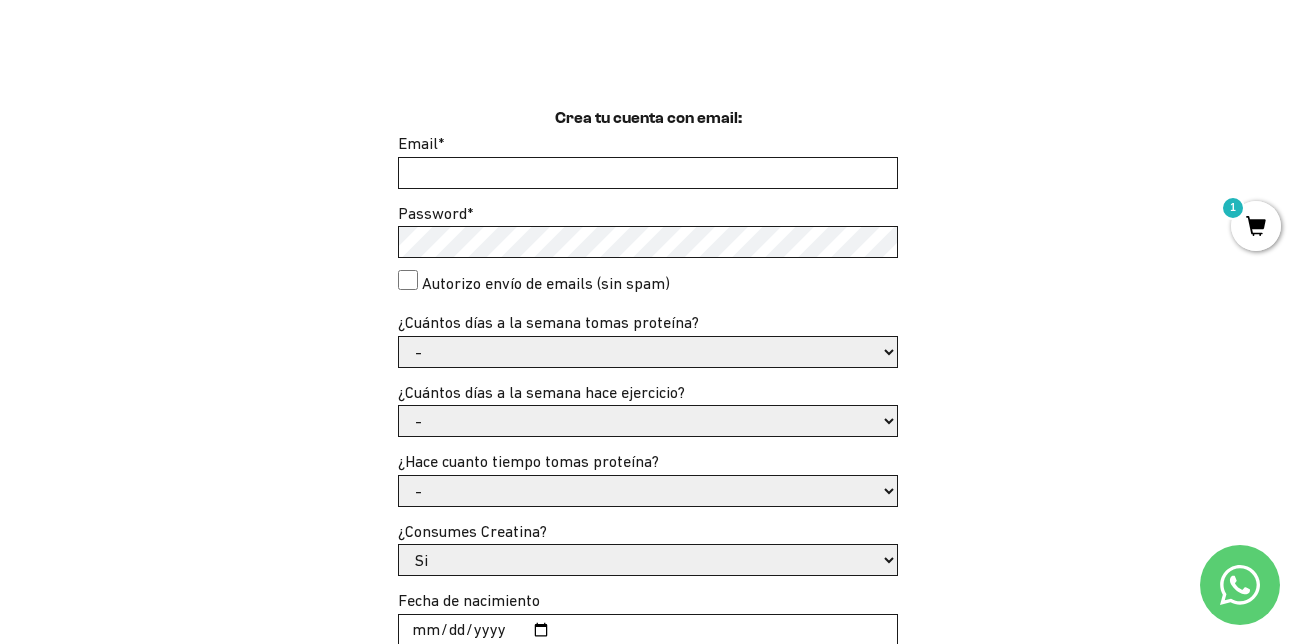 scroll, scrollTop: 300, scrollLeft: 0, axis: vertical 